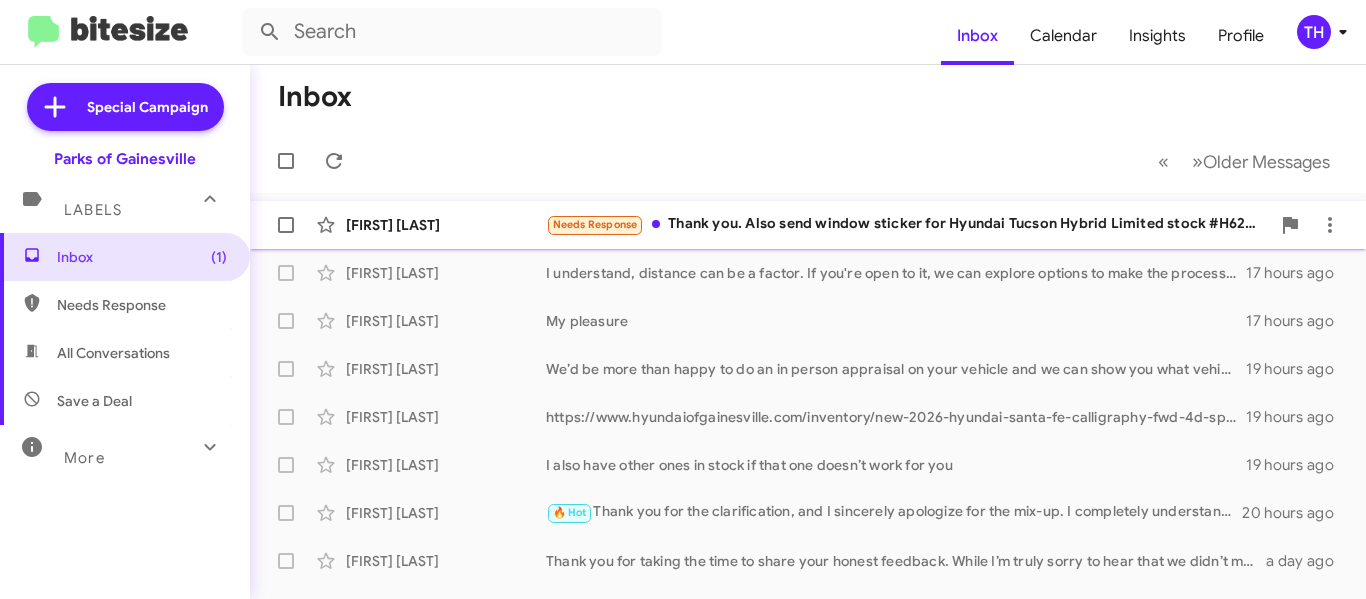 scroll, scrollTop: 0, scrollLeft: 0, axis: both 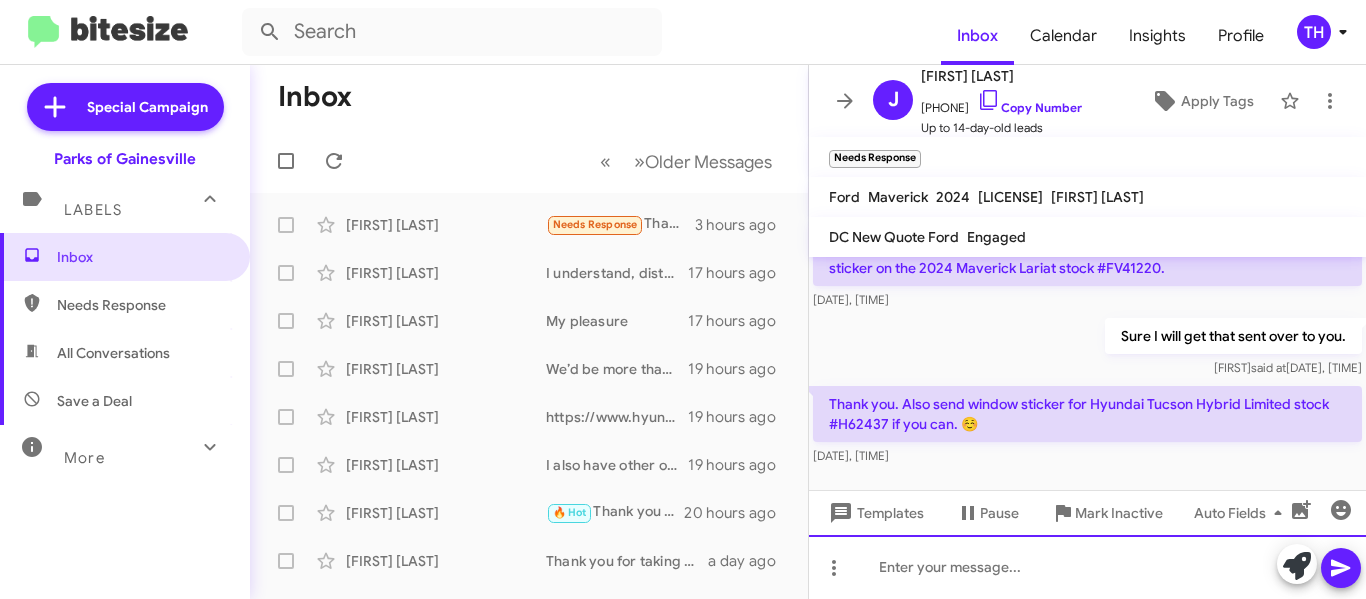 click 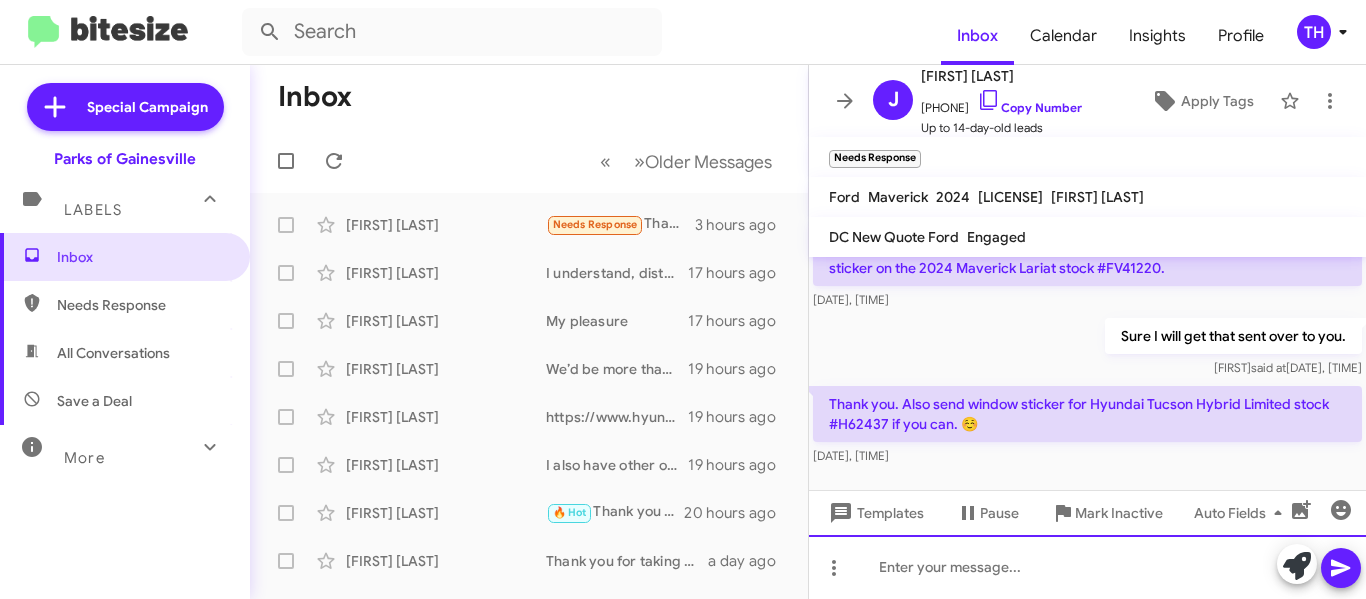 type 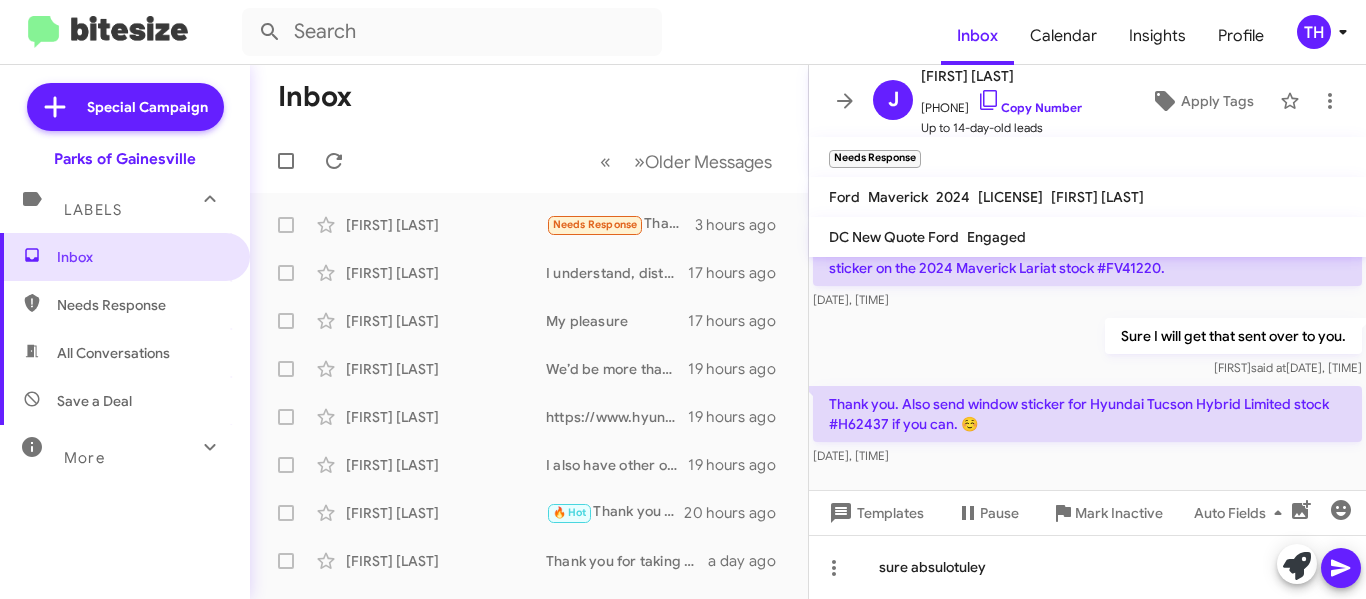 click 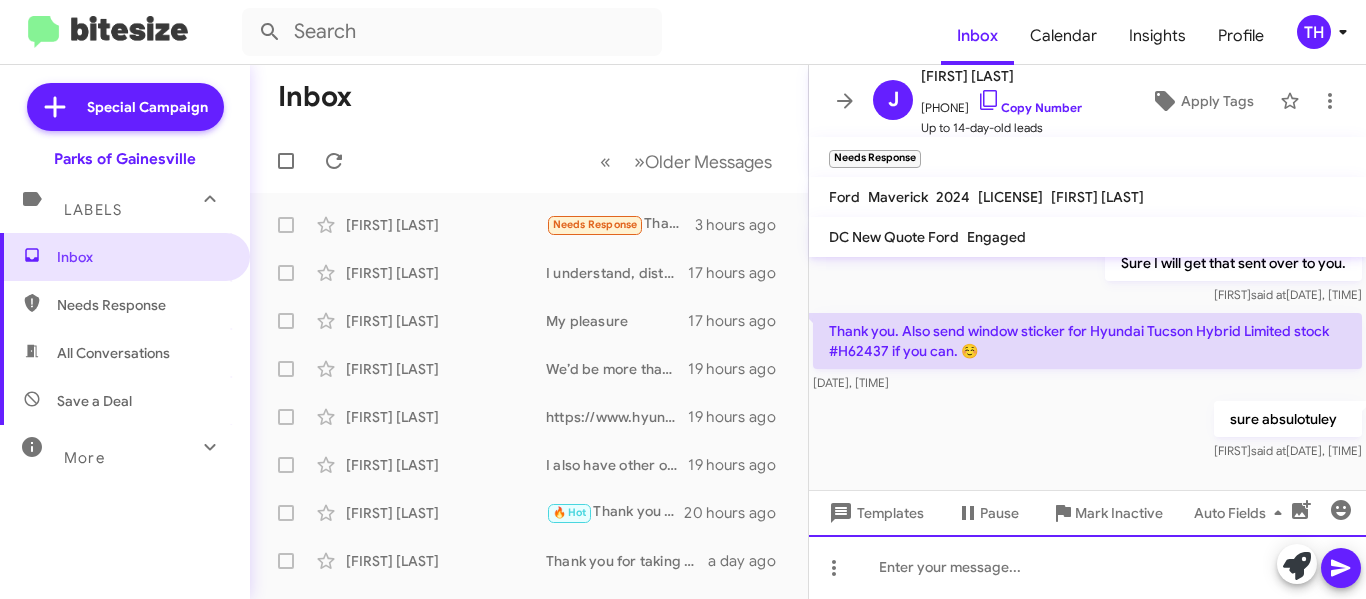 scroll, scrollTop: 200, scrollLeft: 0, axis: vertical 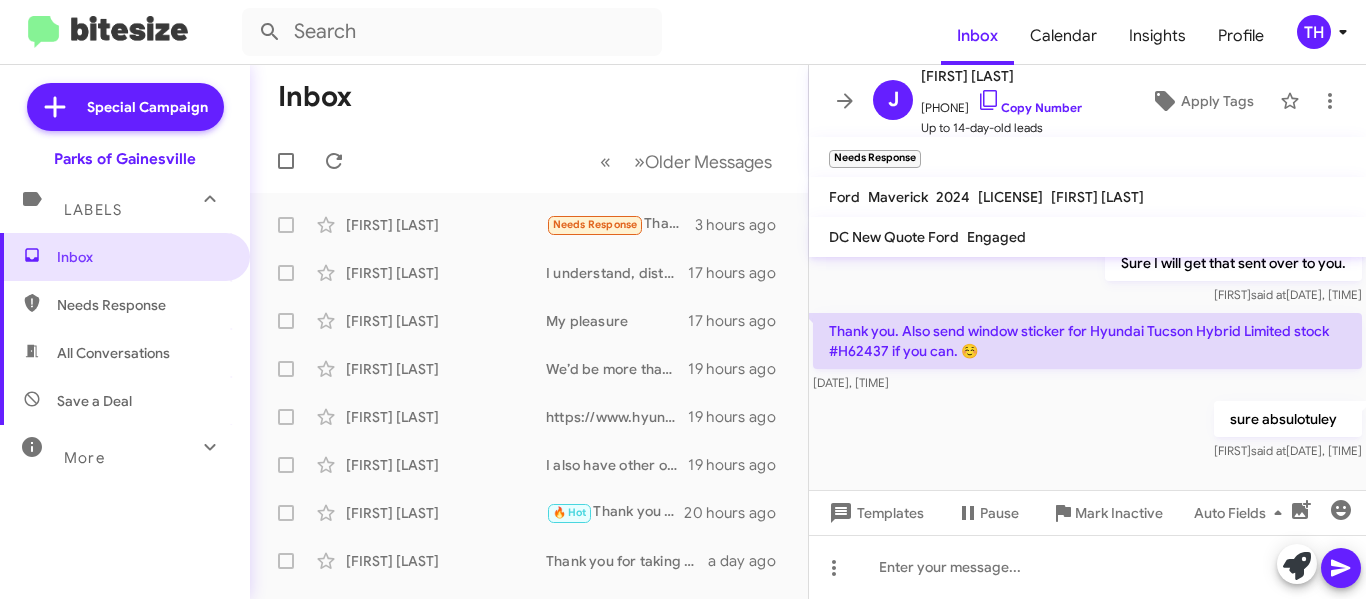 click on "Thank you. Also send window sticker for Hyundai Tucson Hybrid Limited stock #H62437 if you can. ☺️" 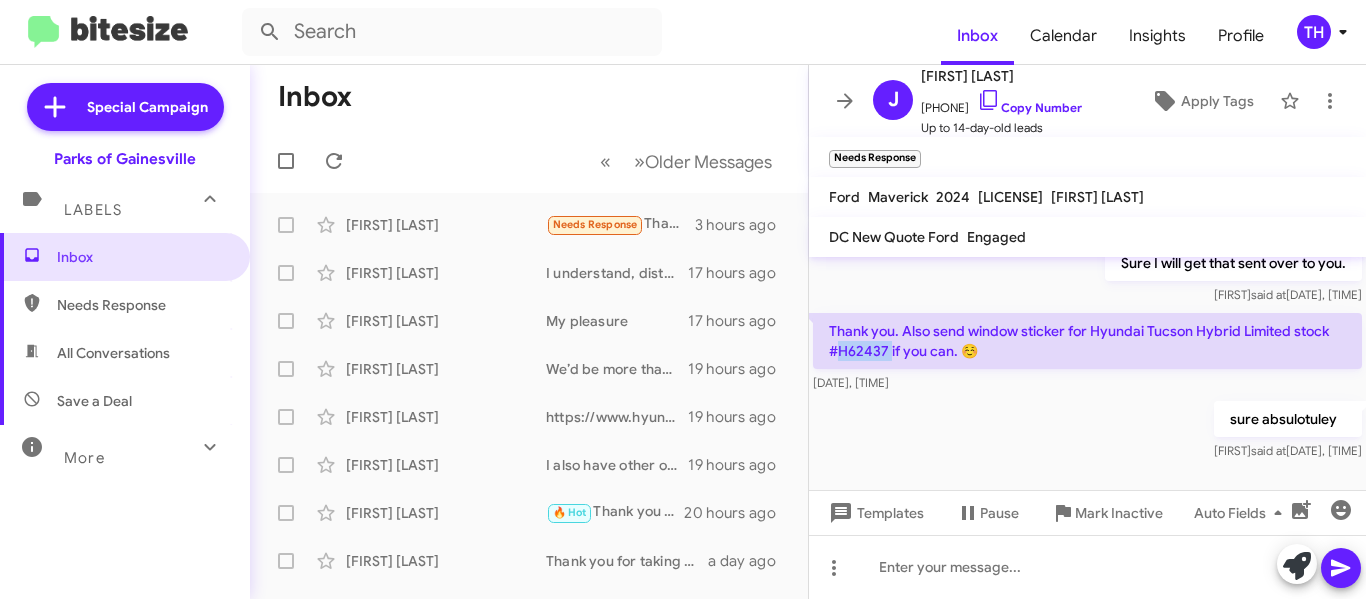 click on "Thank you. Also send window sticker for Hyundai Tucson Hybrid Limited stock #H62437 if you can. ☺️" 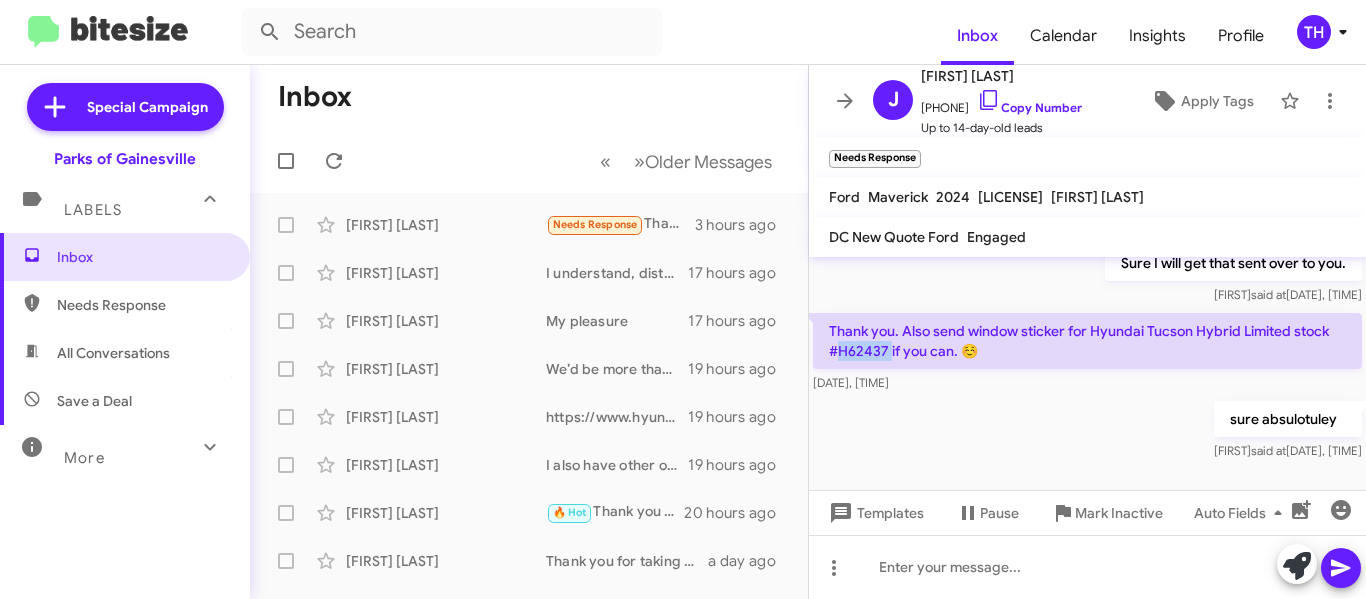 copy on "[VEHICLE_ID]" 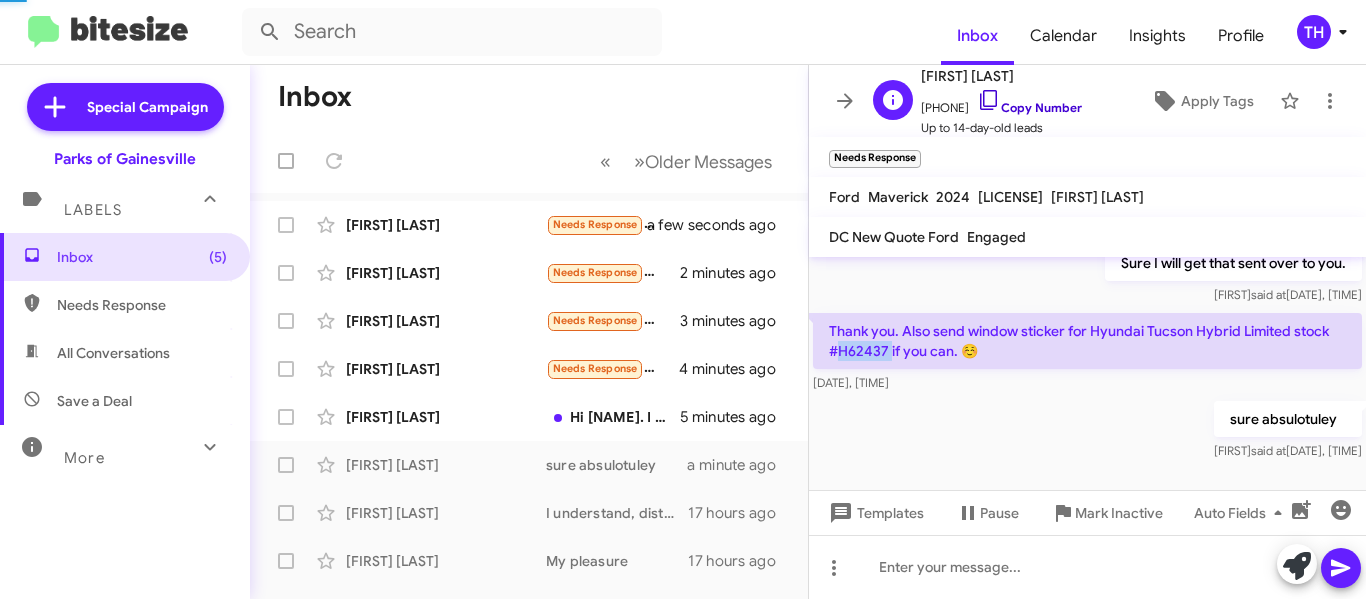 click 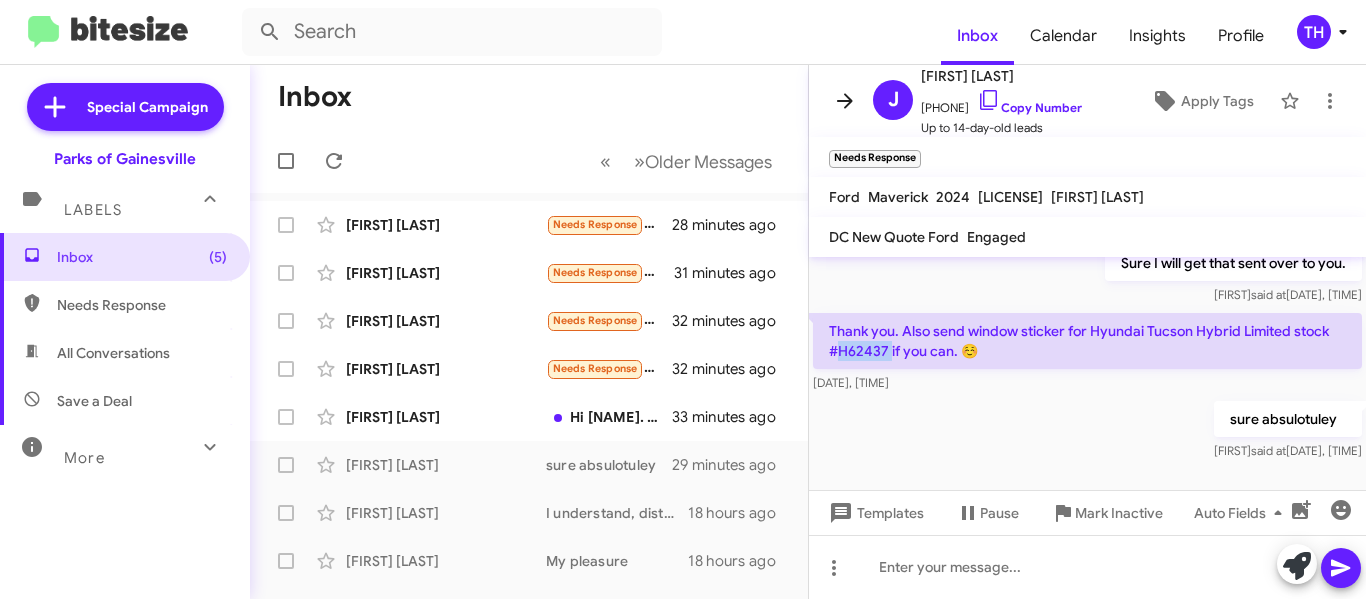 click 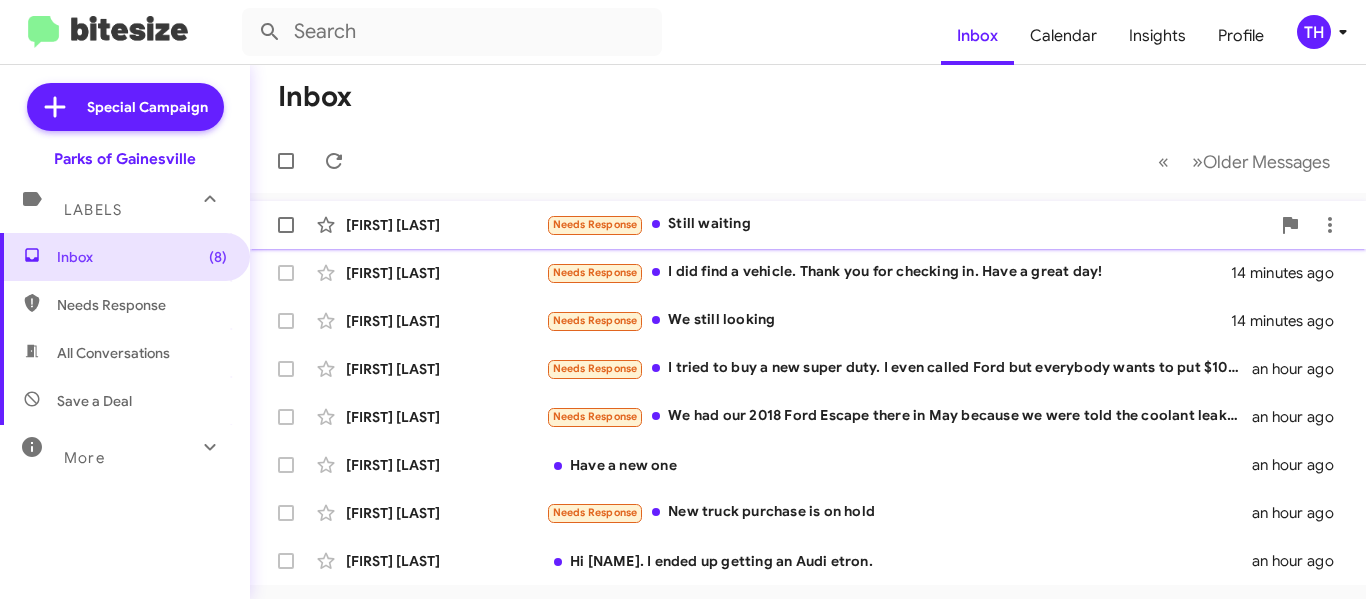 click on "Needs Response   Still waiting" 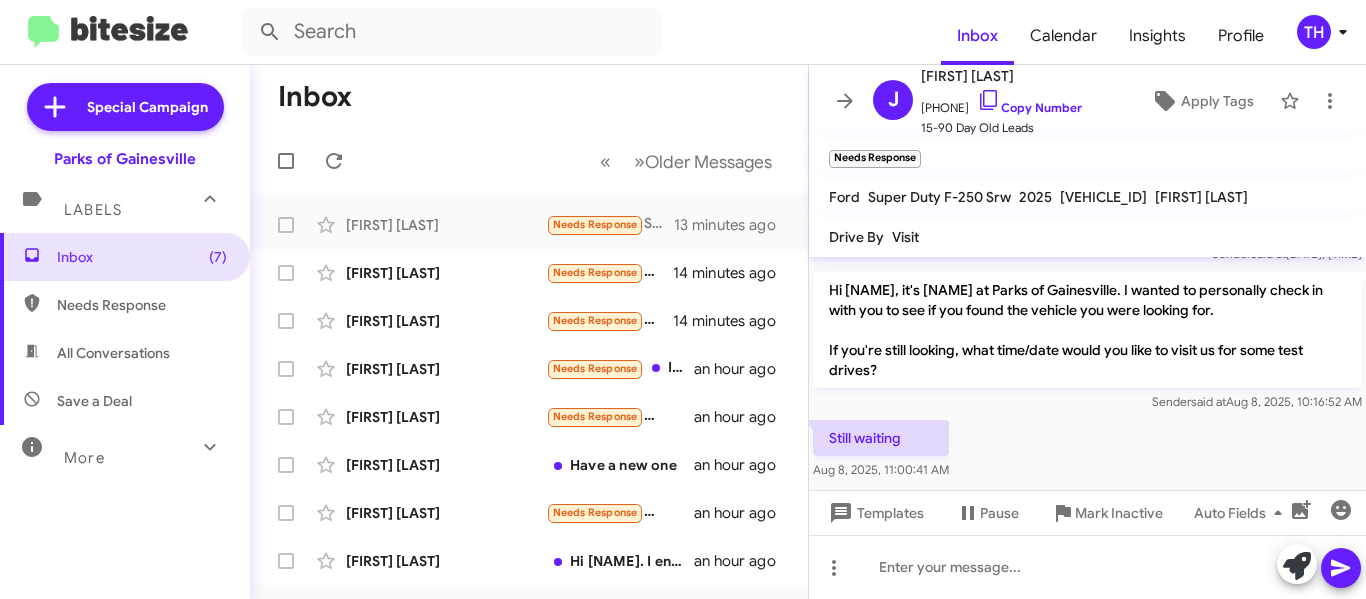 scroll, scrollTop: 111, scrollLeft: 0, axis: vertical 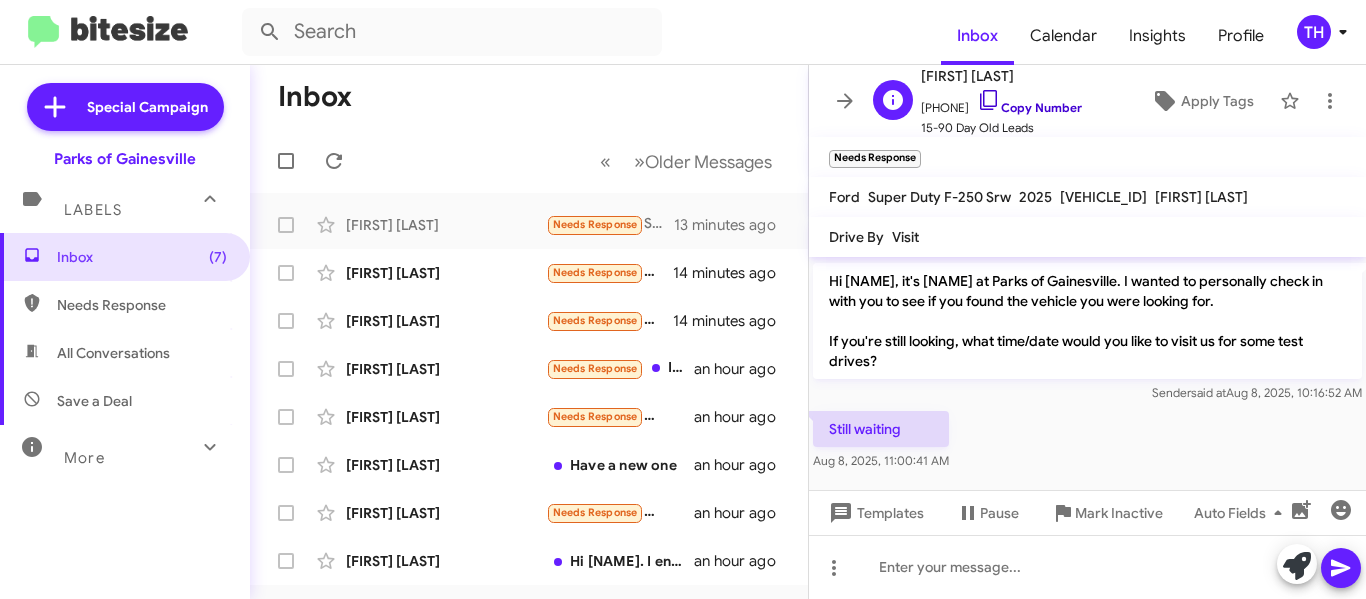click on "Copy Number" 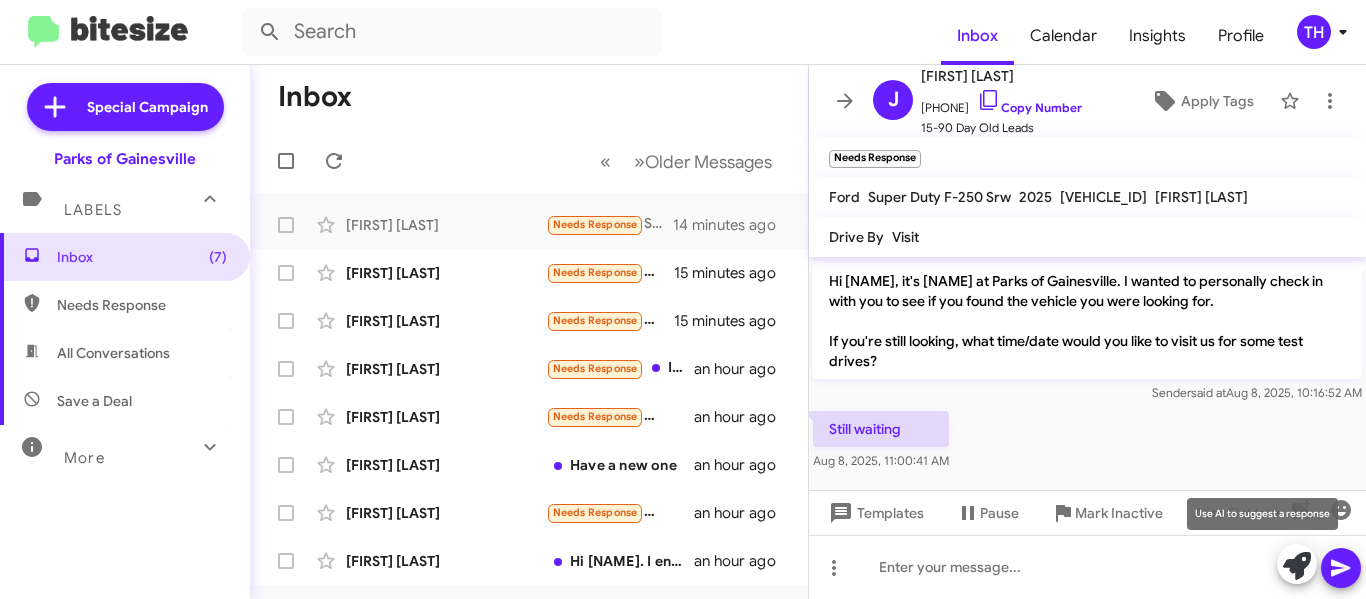 click 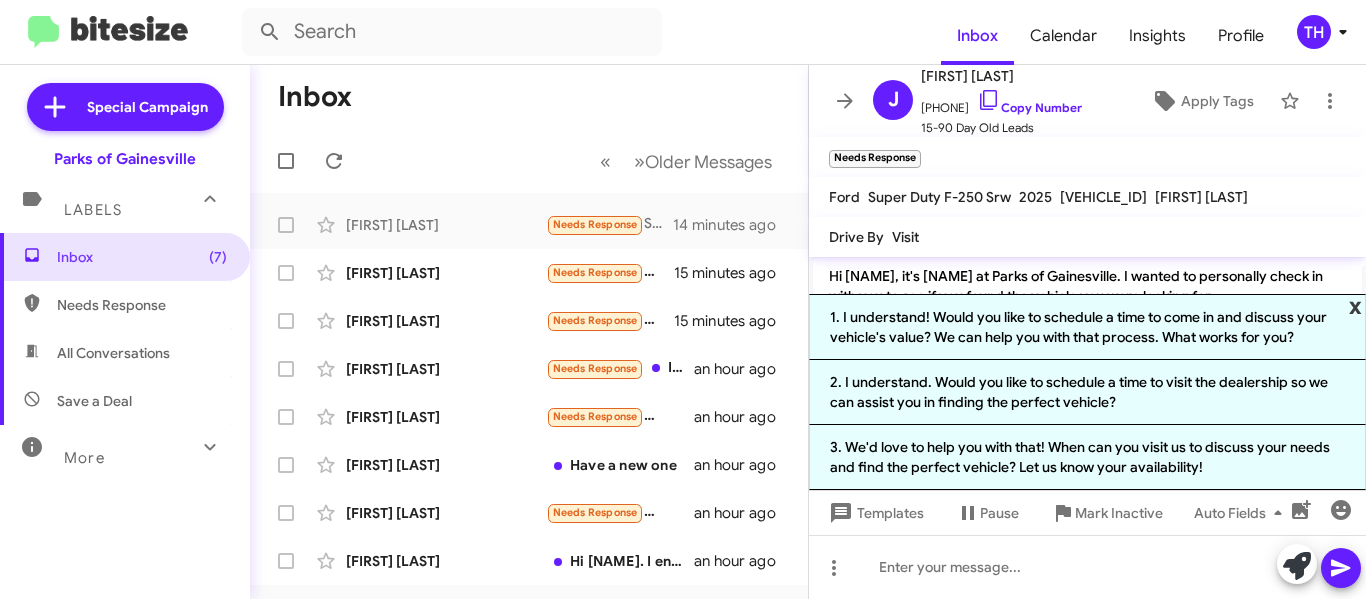 click on "x" 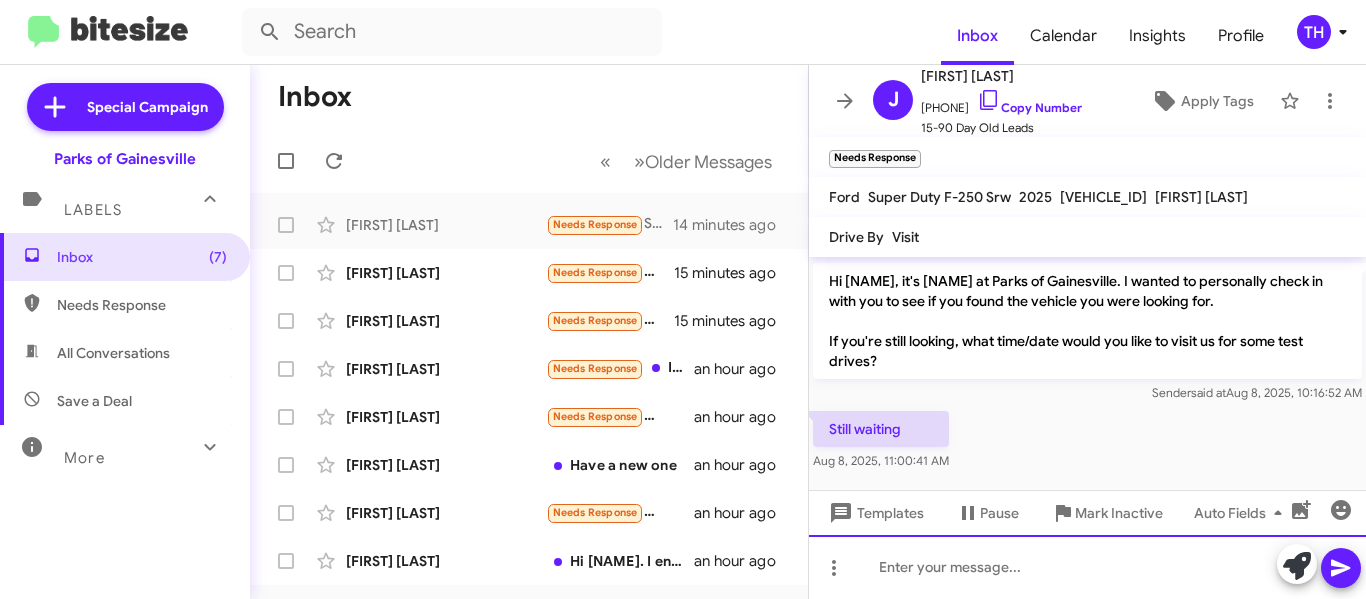 click 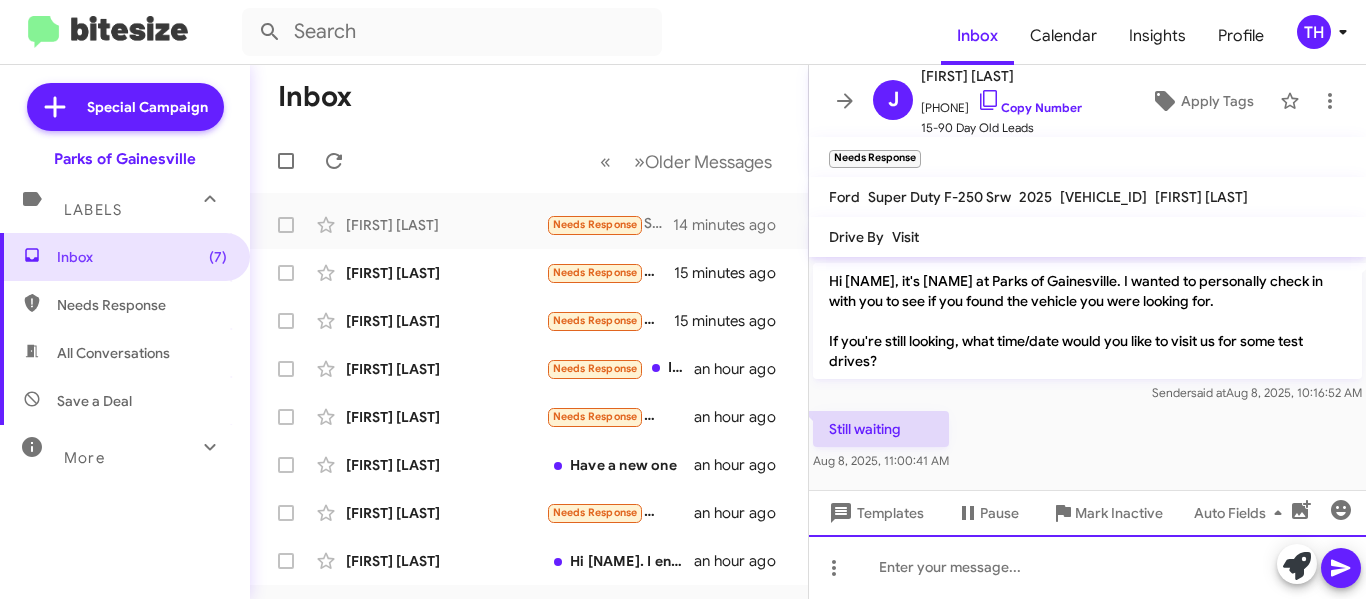 type 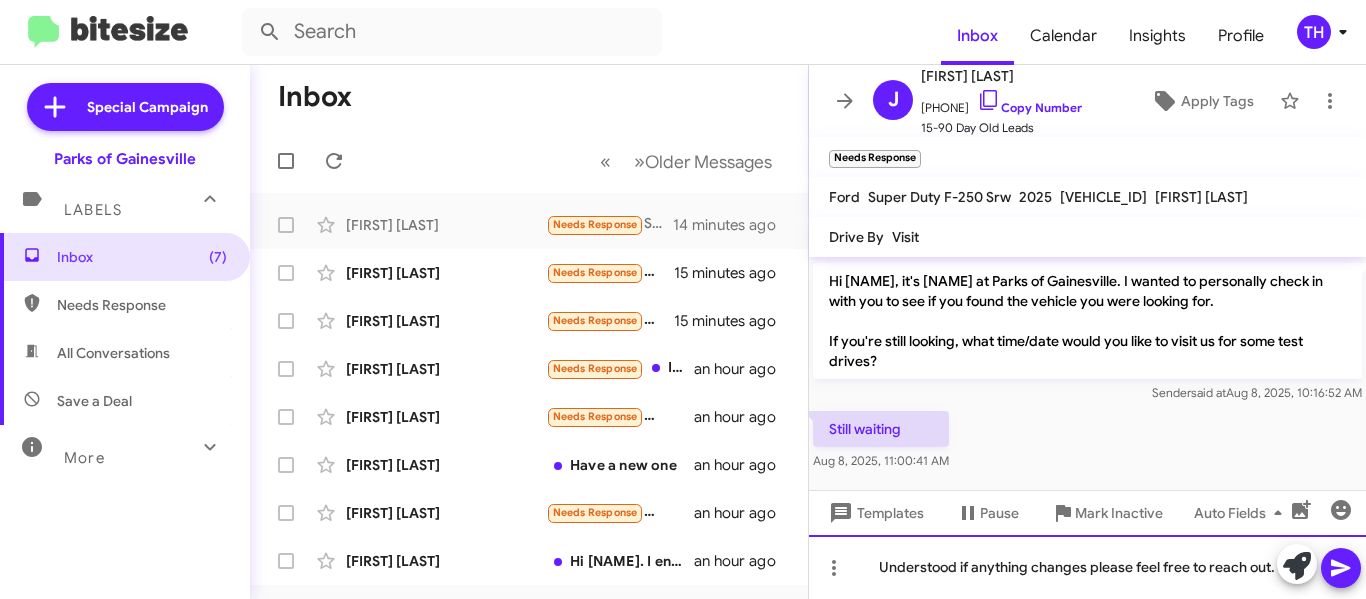 click on "Understood if anything changes please feel free to reach out." 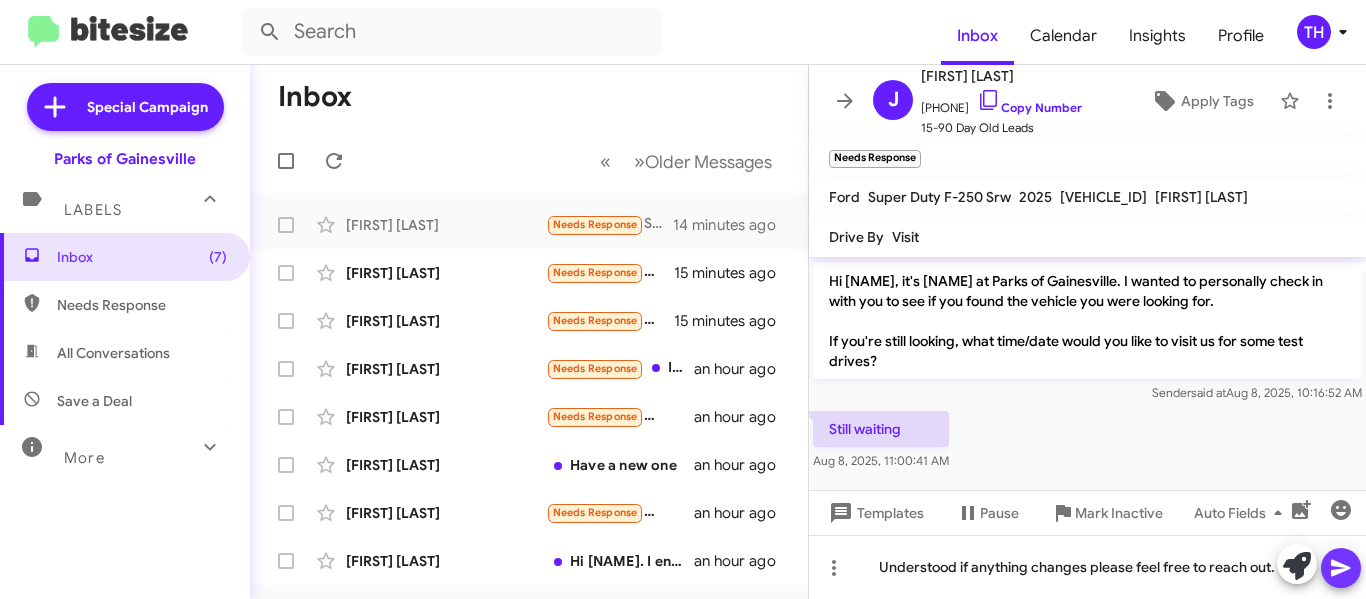 click 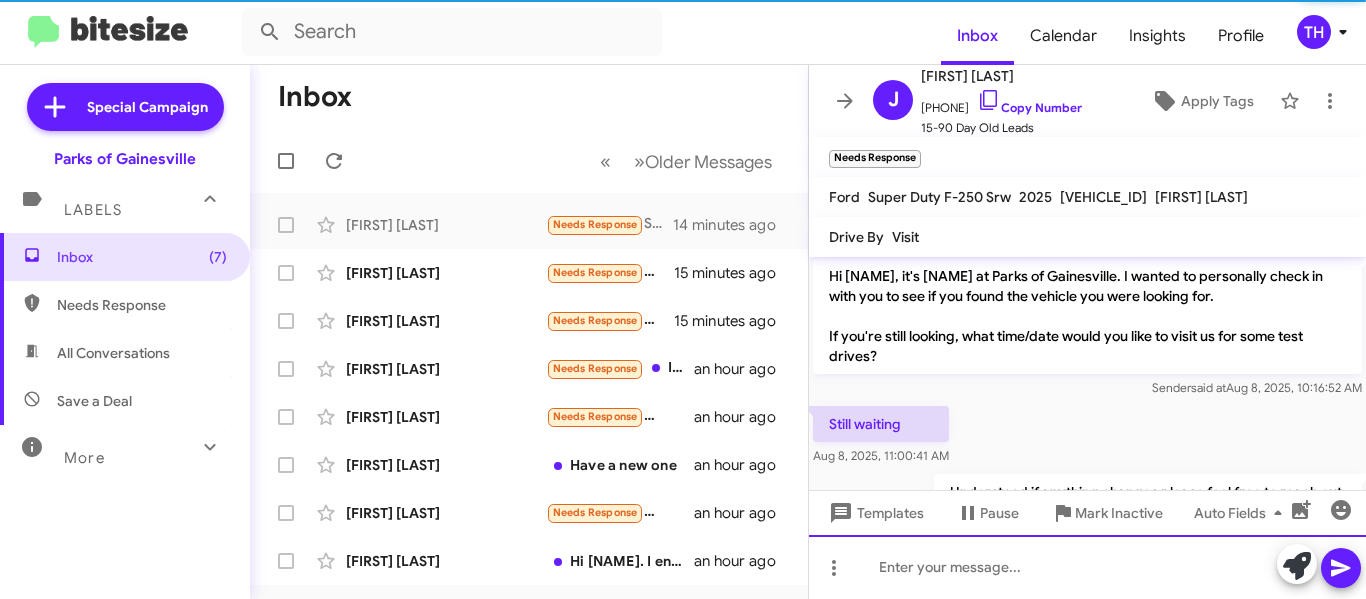 scroll, scrollTop: 0, scrollLeft: 0, axis: both 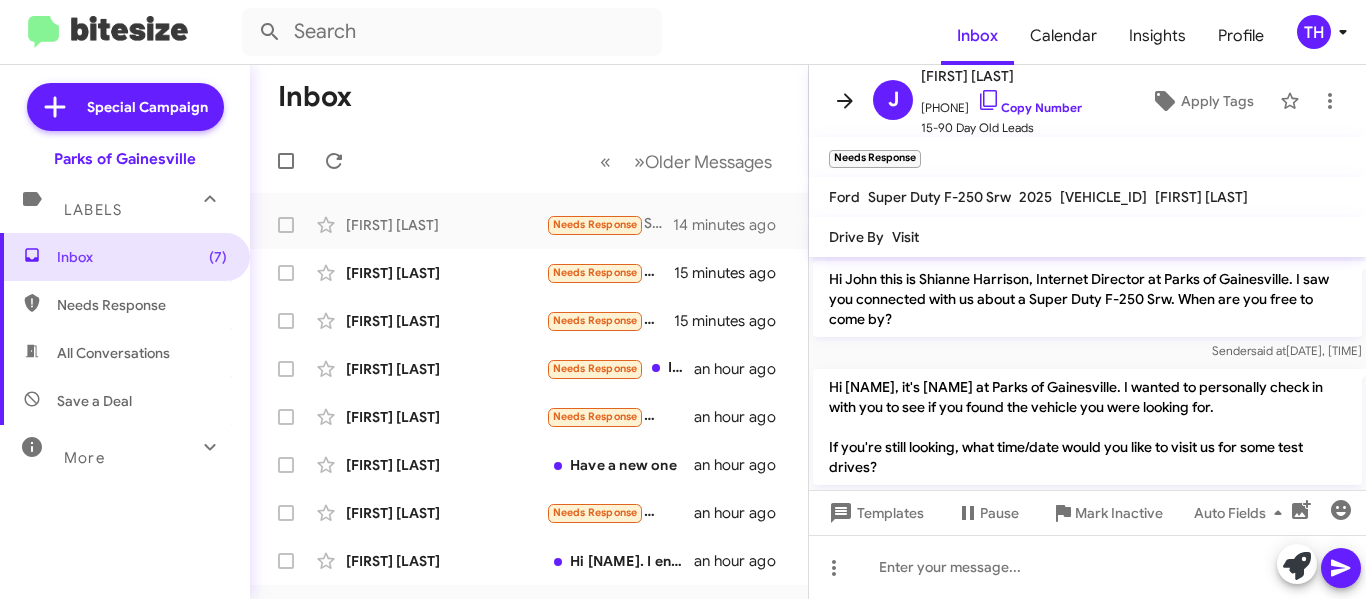 click 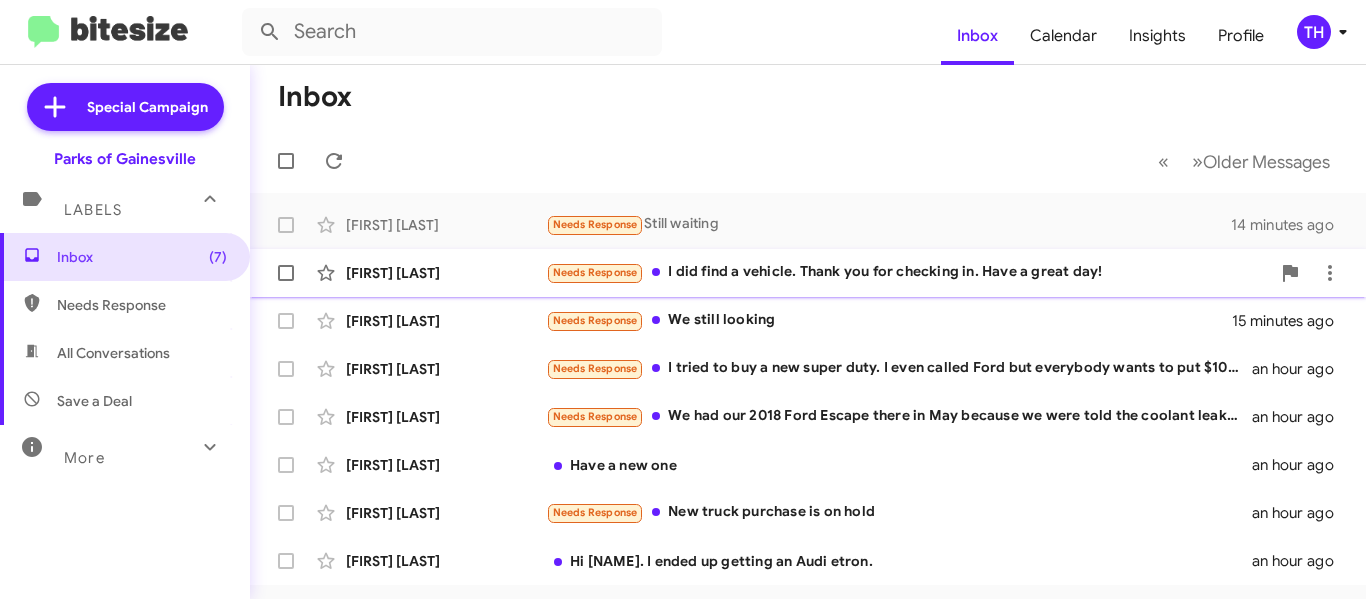 click on "[FIRST] [LAST]" 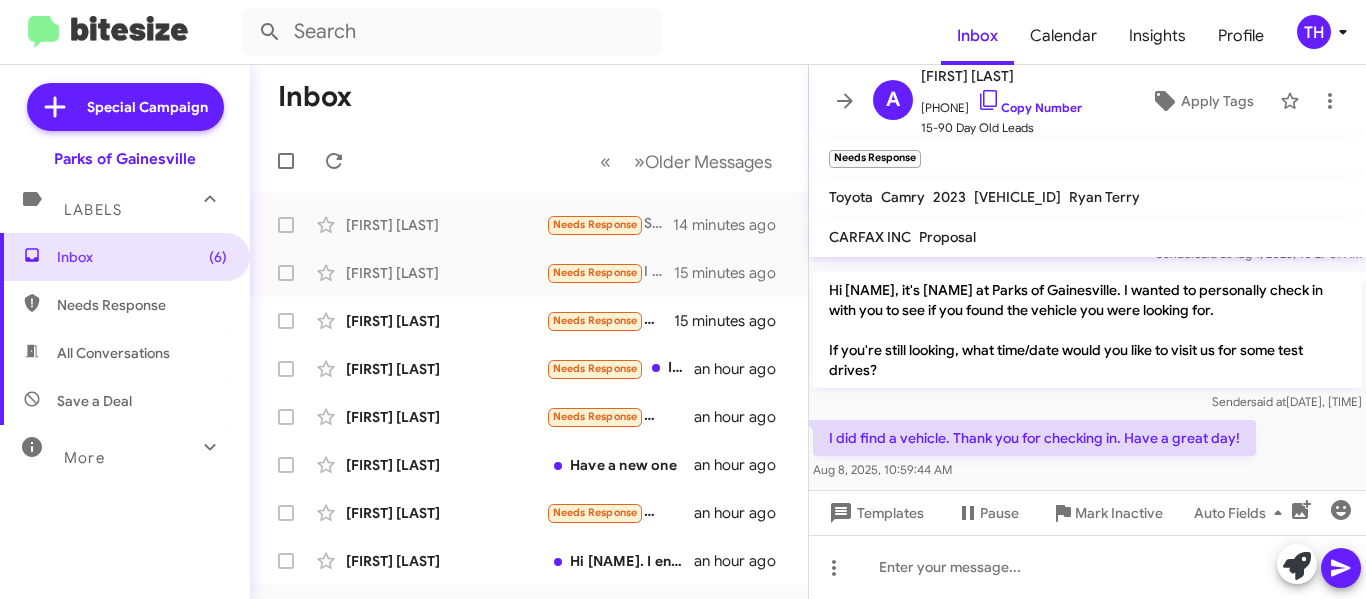scroll, scrollTop: 91, scrollLeft: 0, axis: vertical 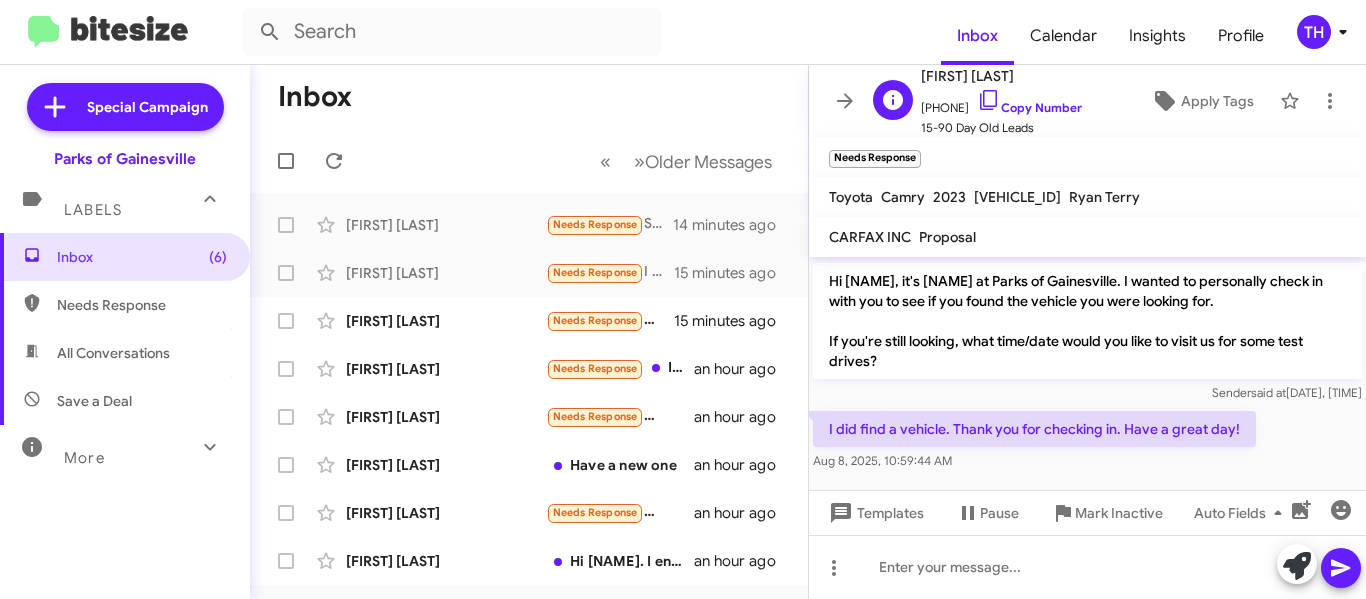 click on "[PHONE]   Copy Number" 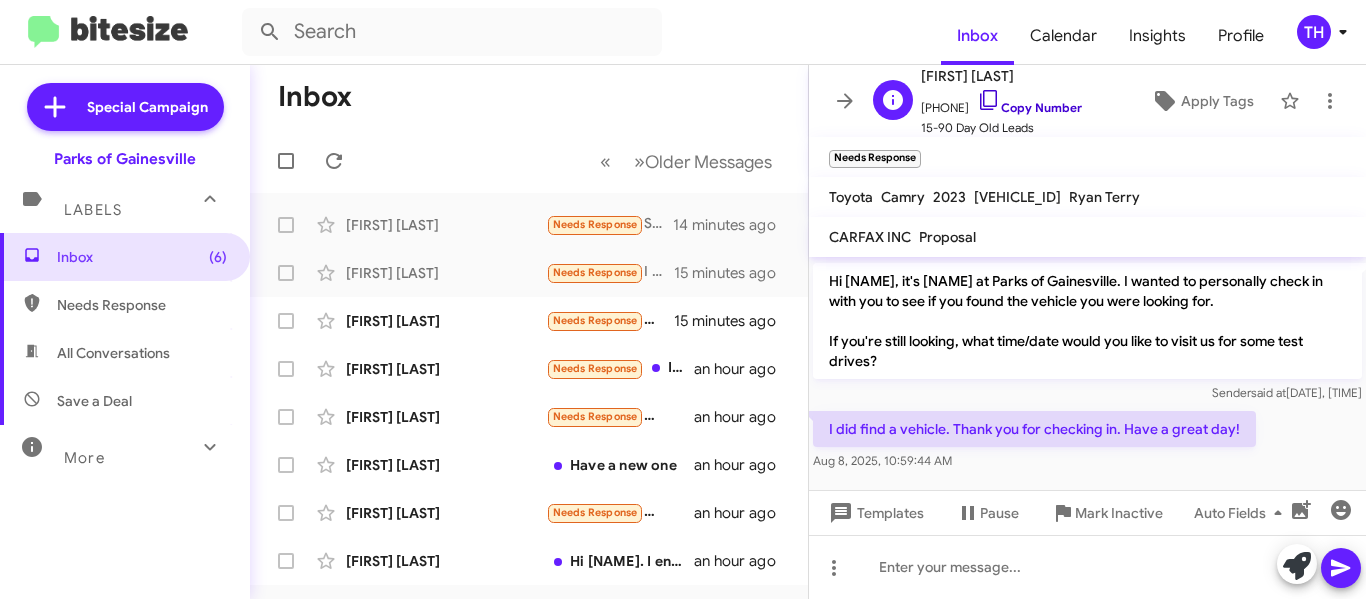 click 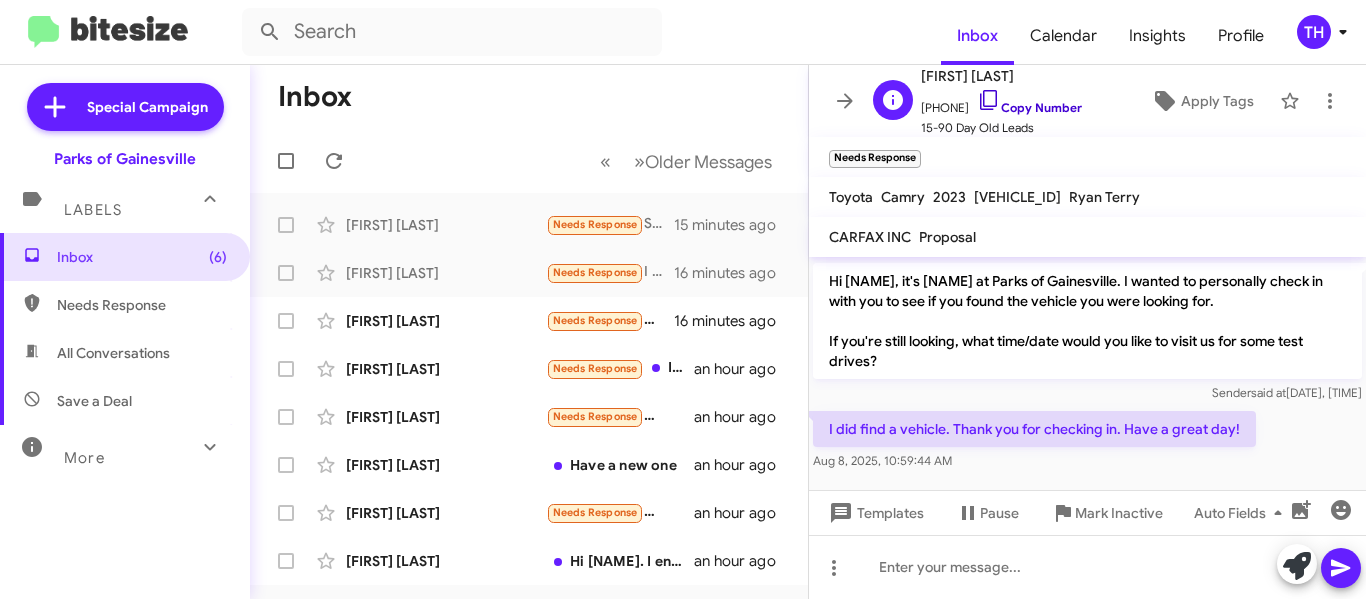 click 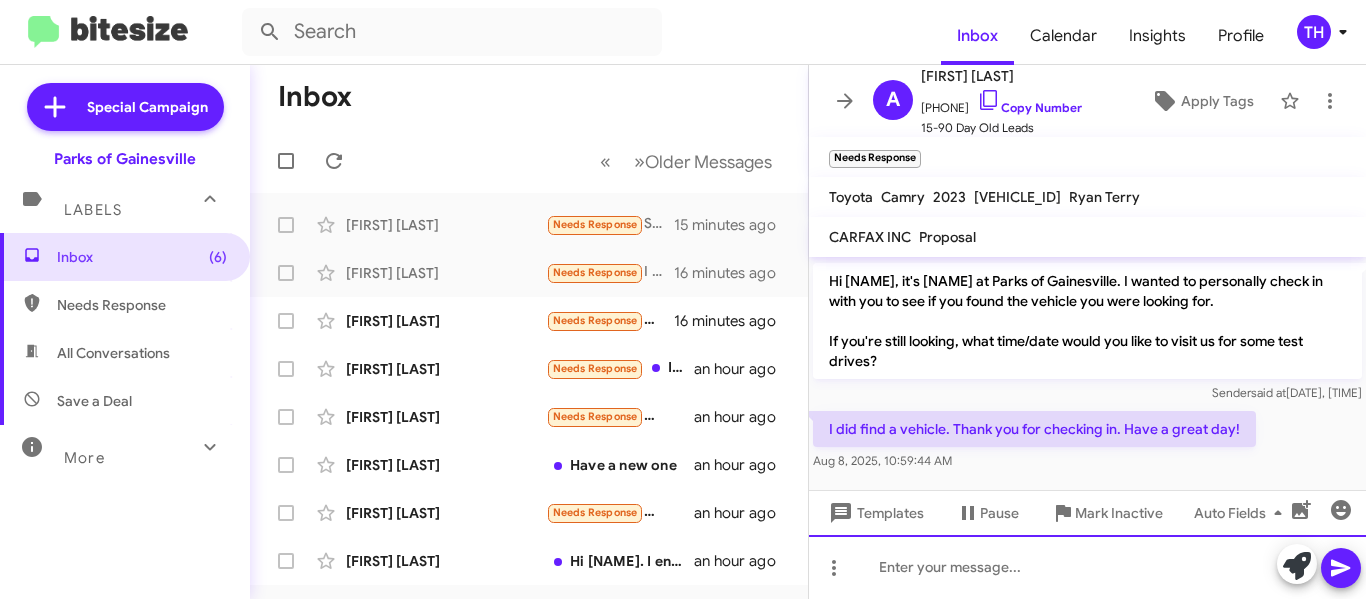 click 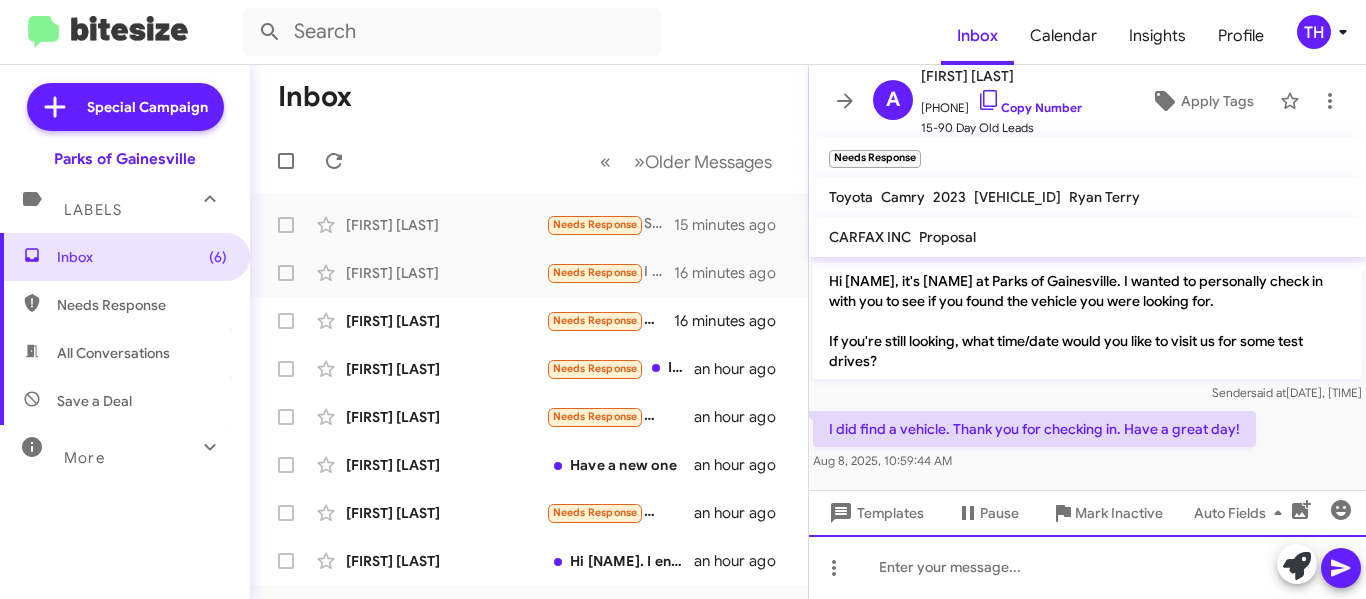 type 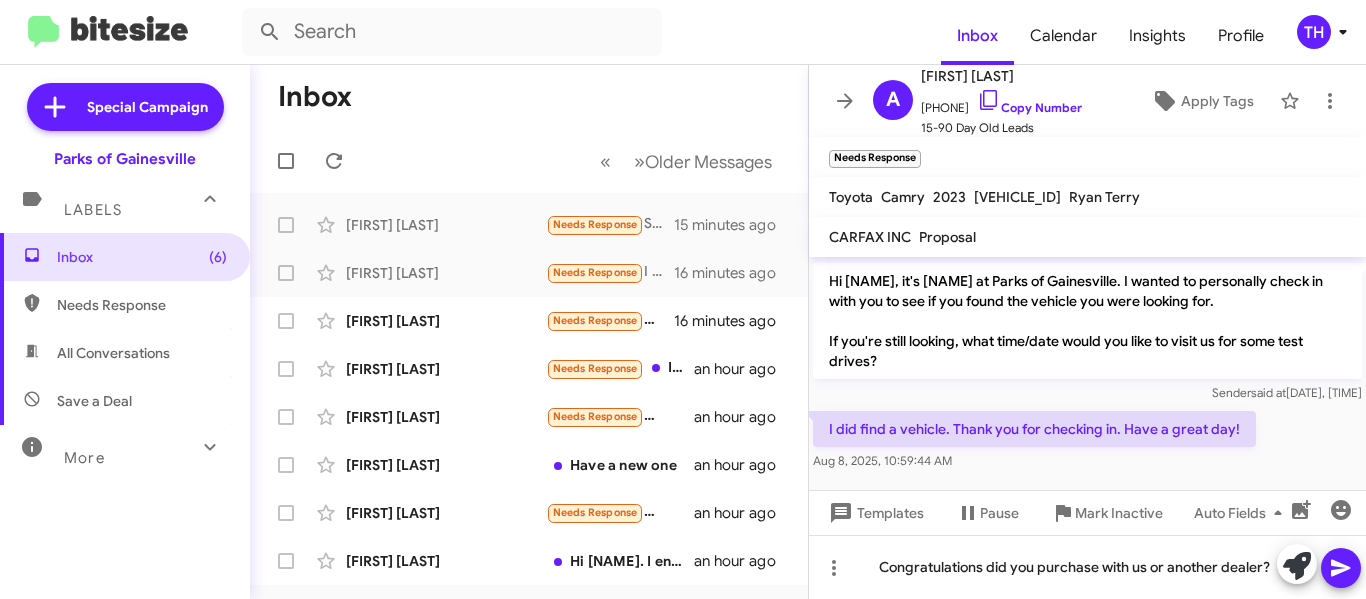 click 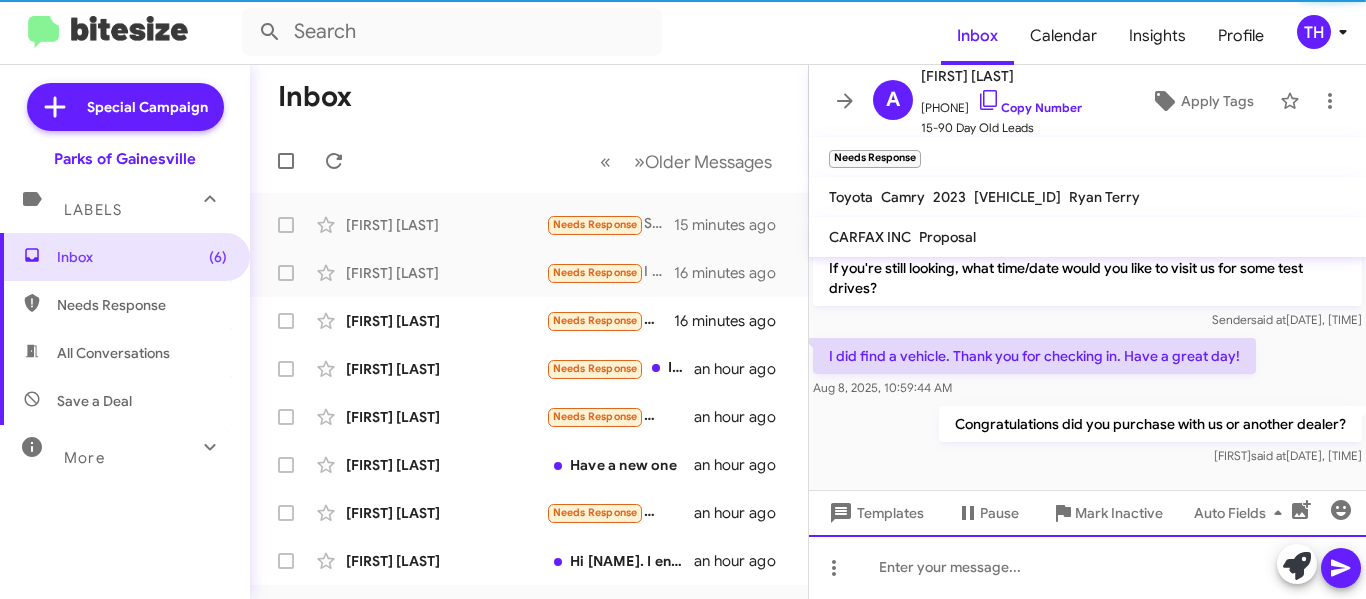 scroll, scrollTop: 165, scrollLeft: 0, axis: vertical 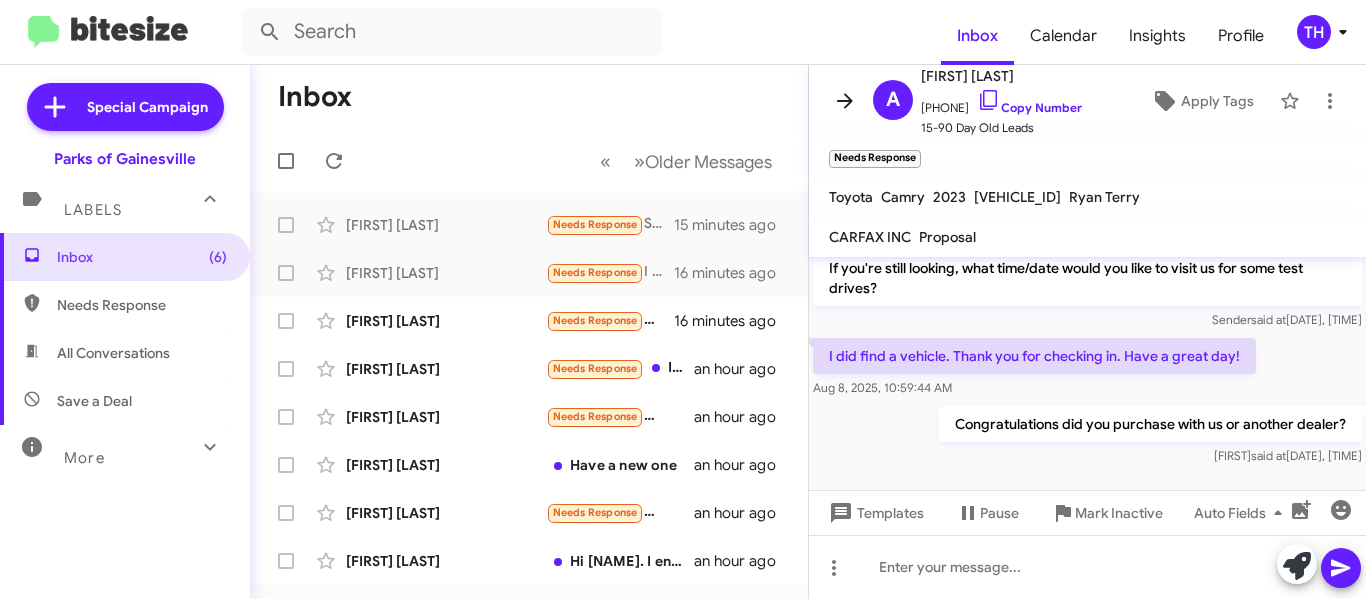 click 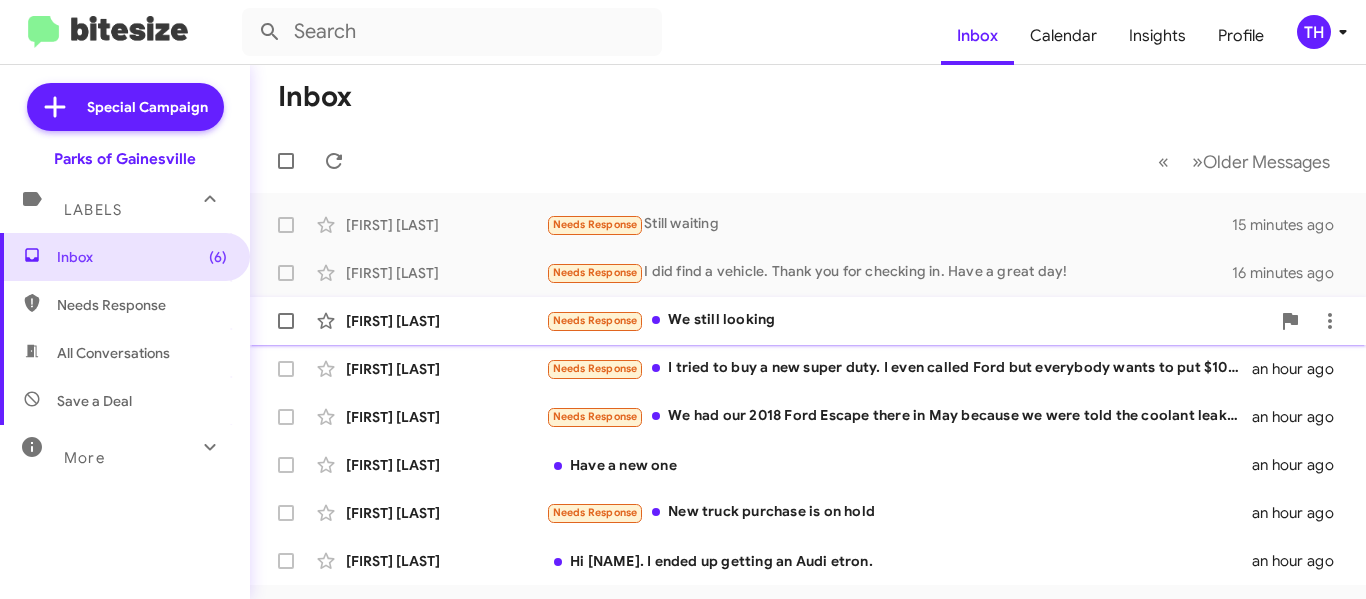 click on "[FIRST] [LAST]" 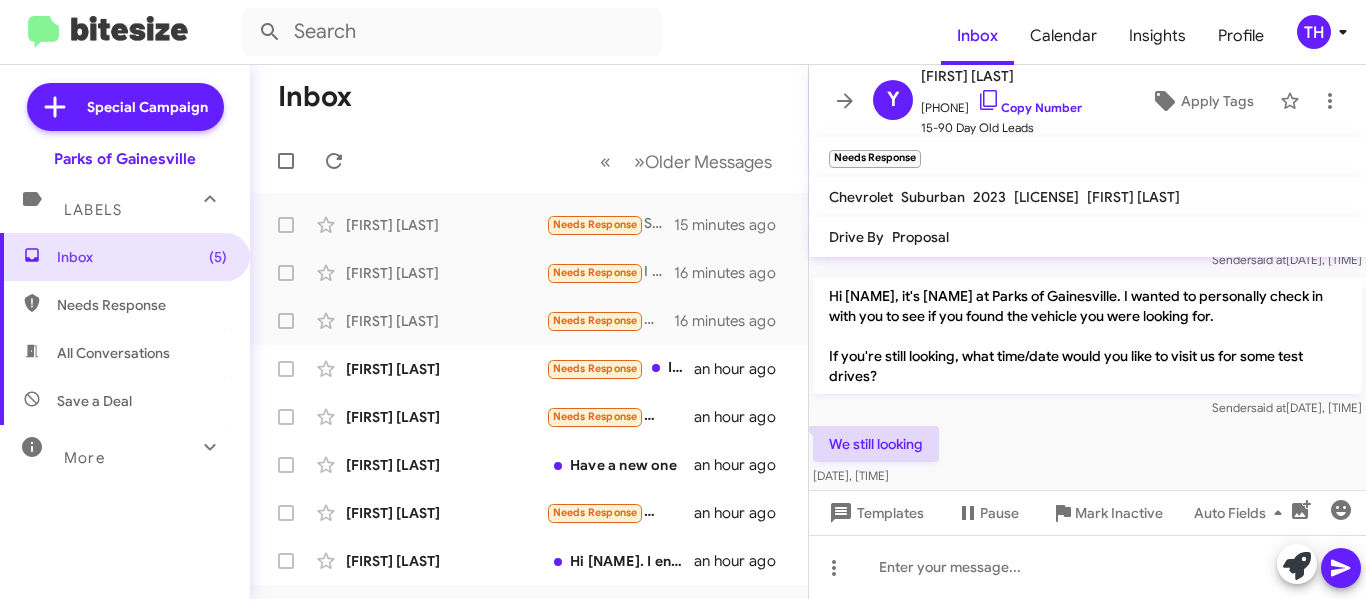 scroll, scrollTop: 111, scrollLeft: 0, axis: vertical 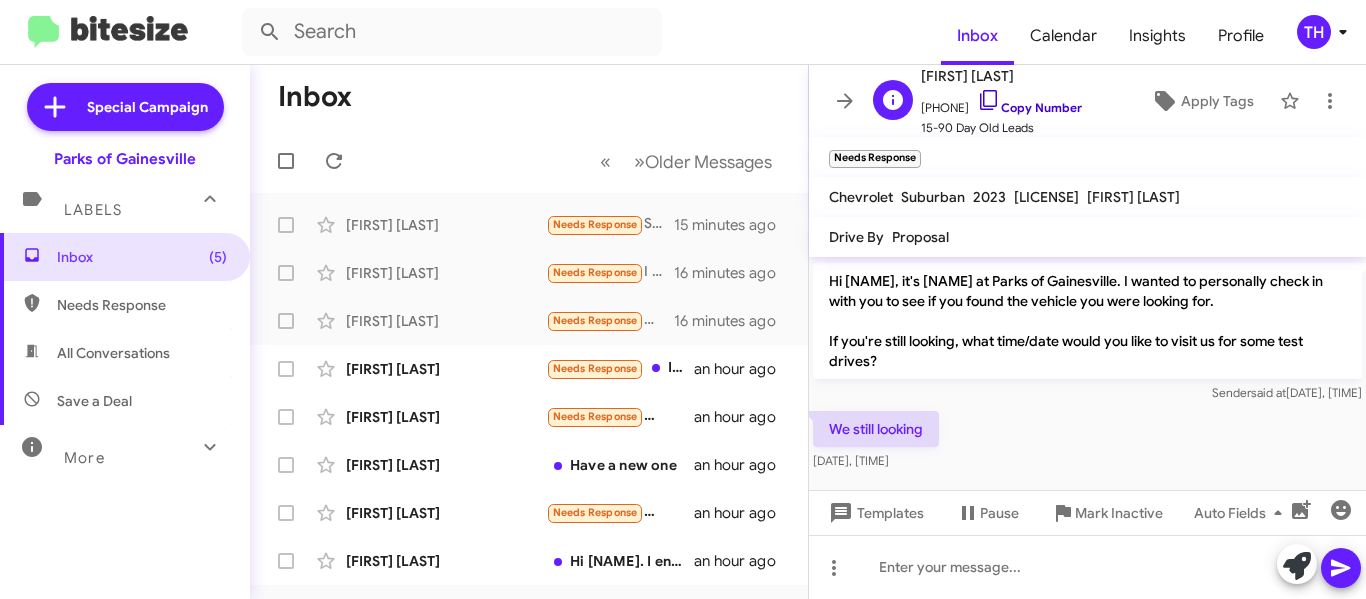click on "Copy Number" 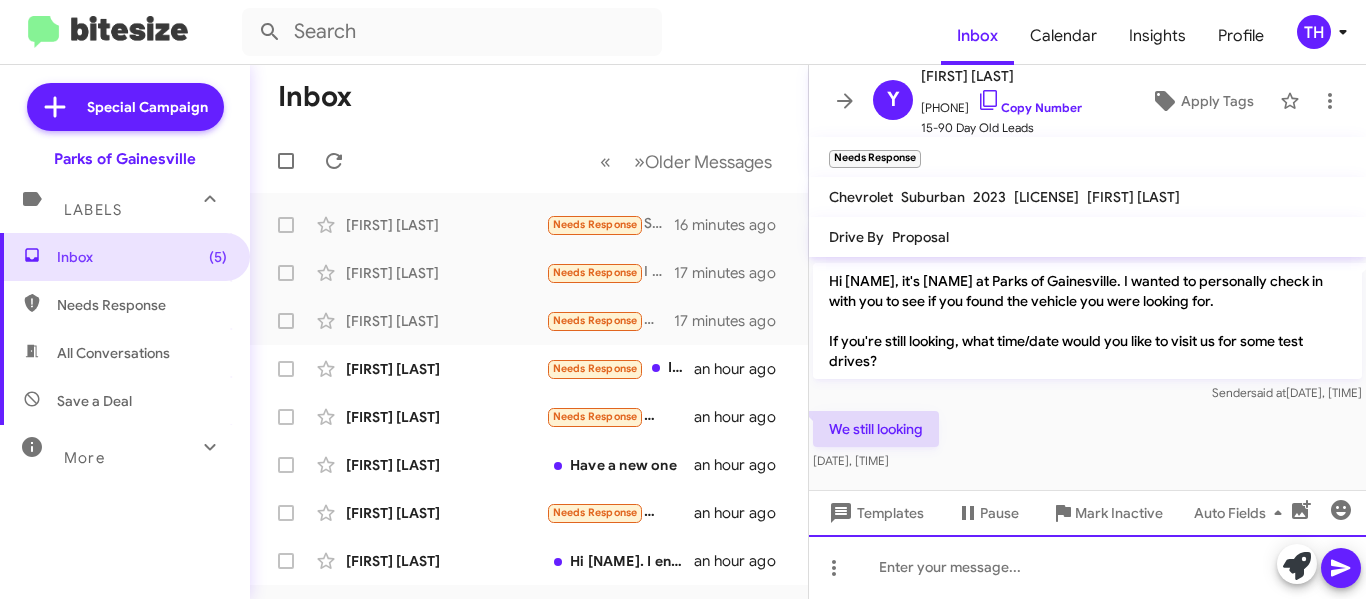 paste 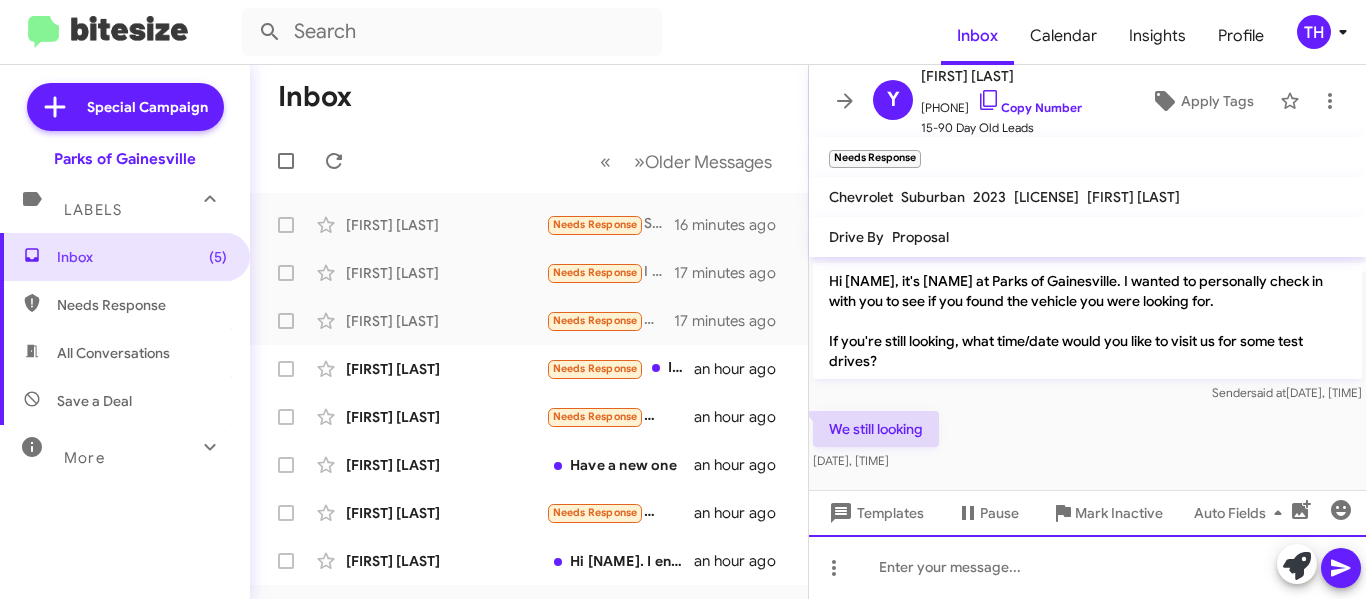 type 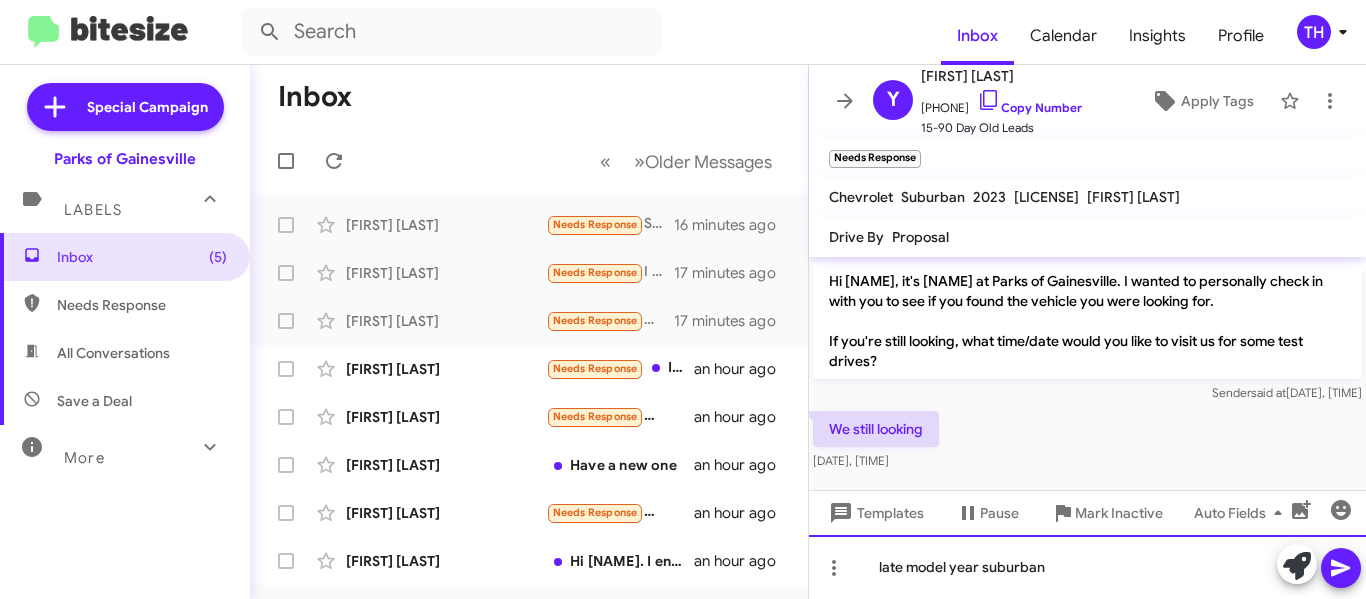 click on "late model year suburban" 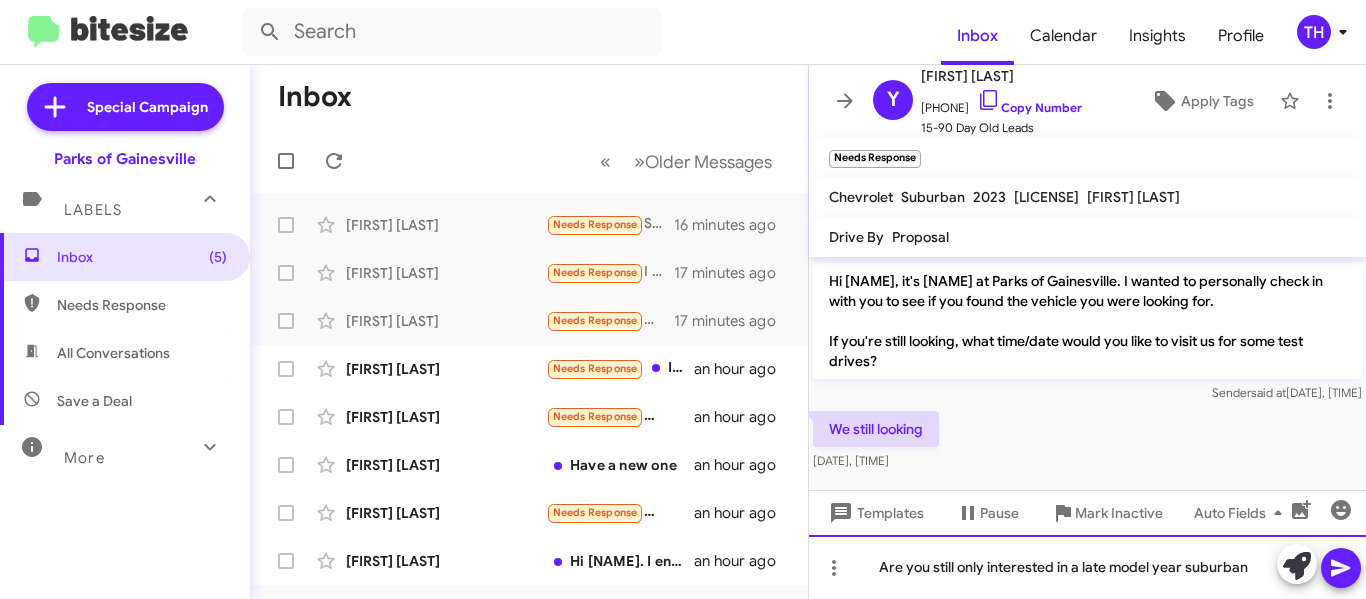 click on "Are you still only interested in a late model year suburban" 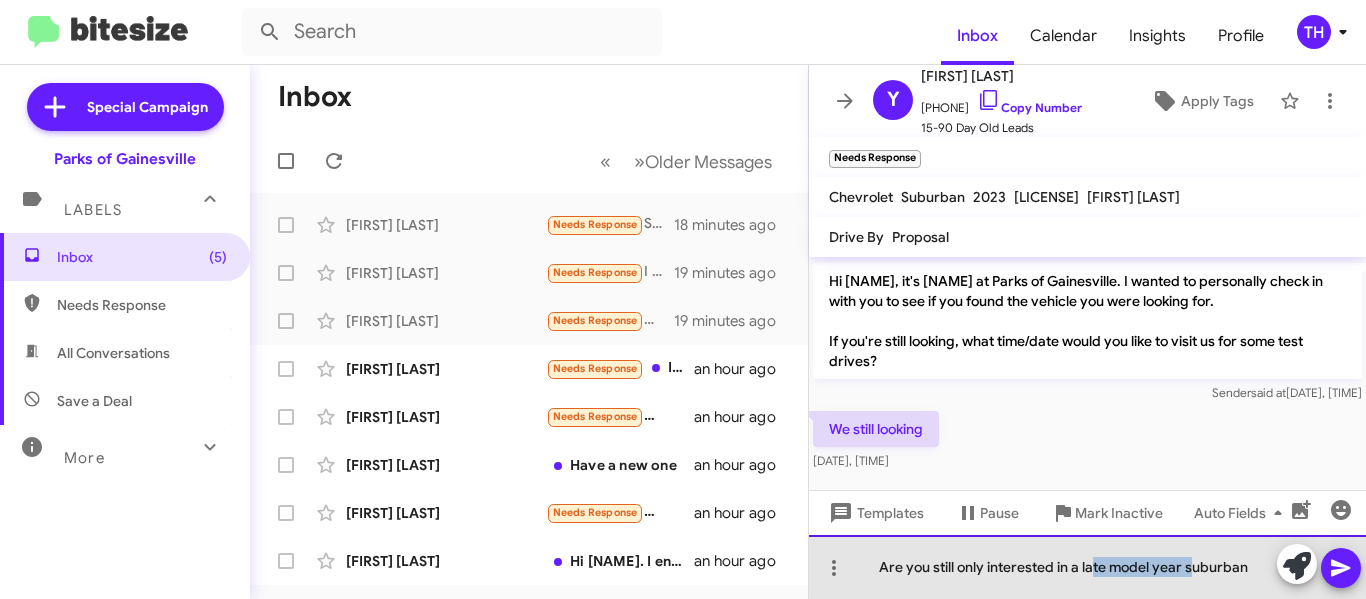 drag, startPoint x: 1089, startPoint y: 564, endPoint x: 1191, endPoint y: 568, distance: 102.0784 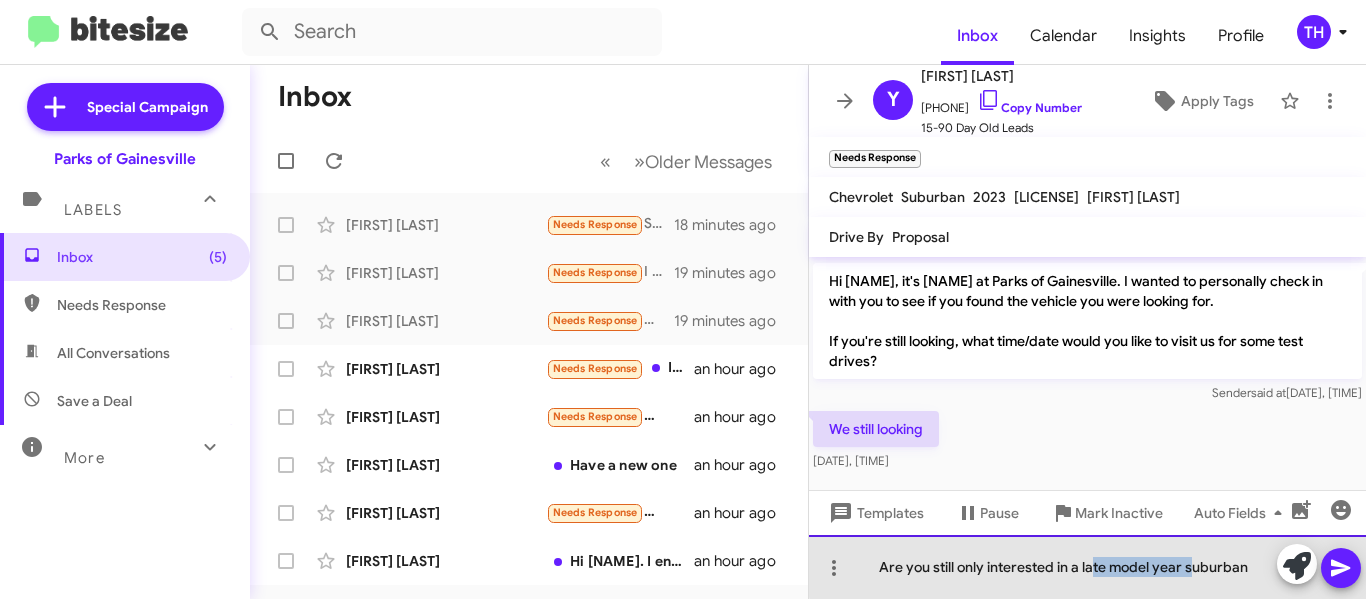 click on "Are you still only interested in a late model year suburban" 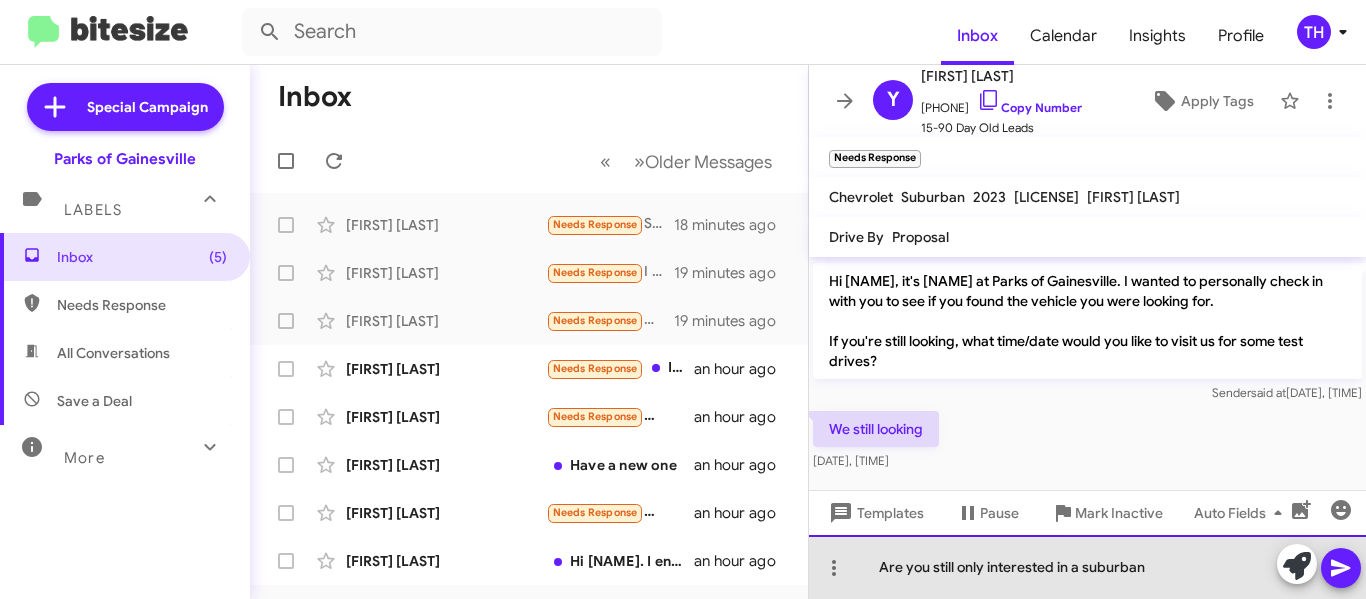 click on "Are you still only interested in a suburban" 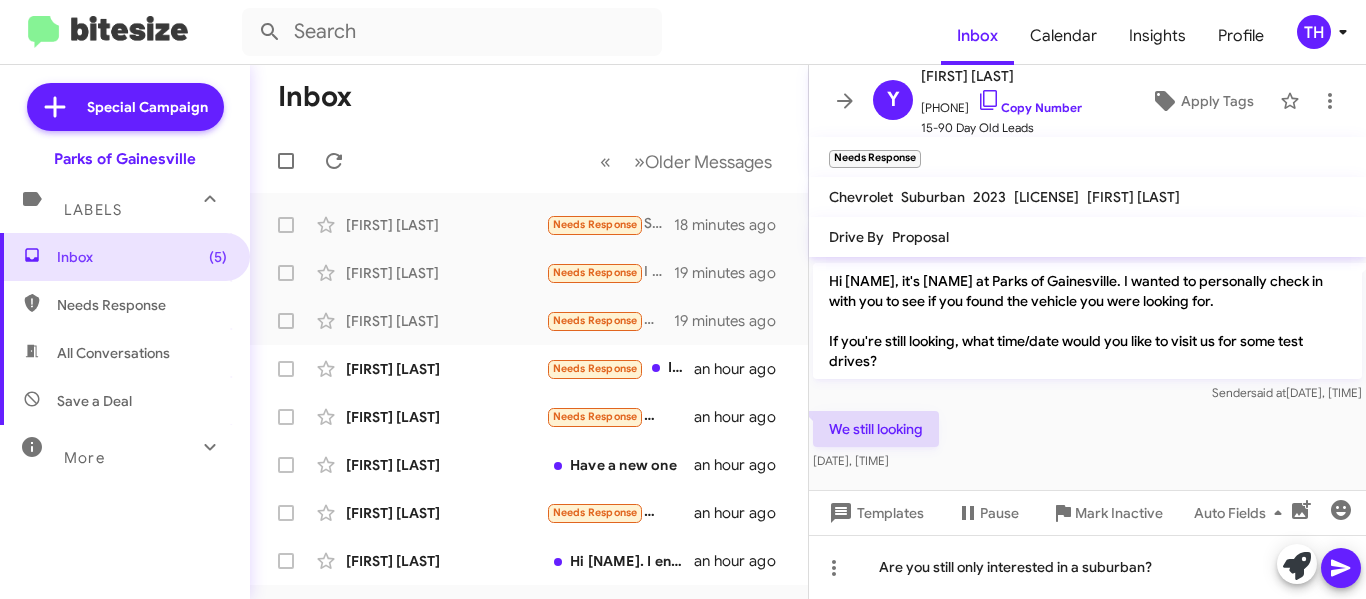 click 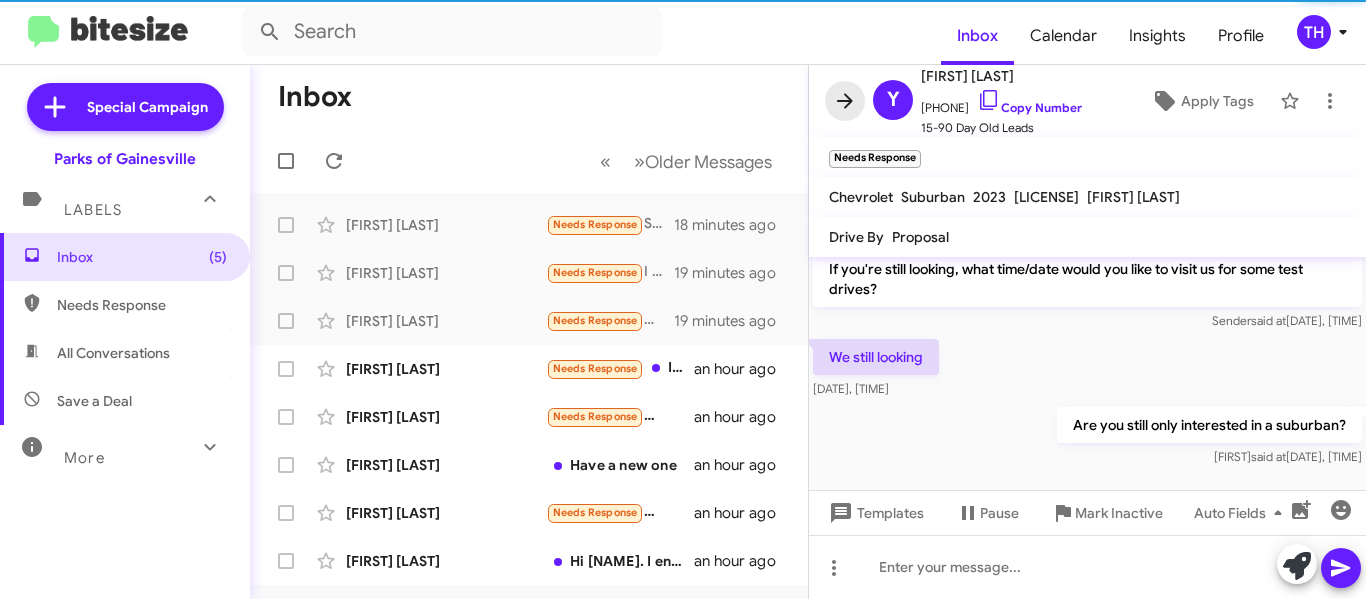 scroll, scrollTop: 185, scrollLeft: 0, axis: vertical 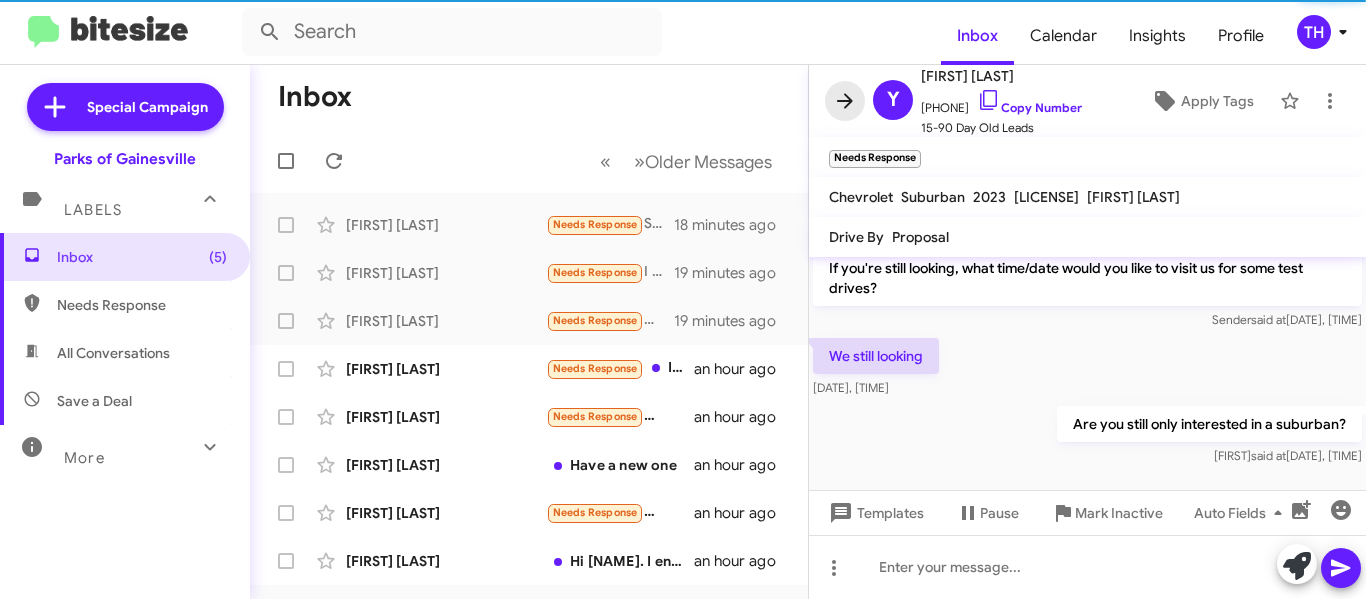 click 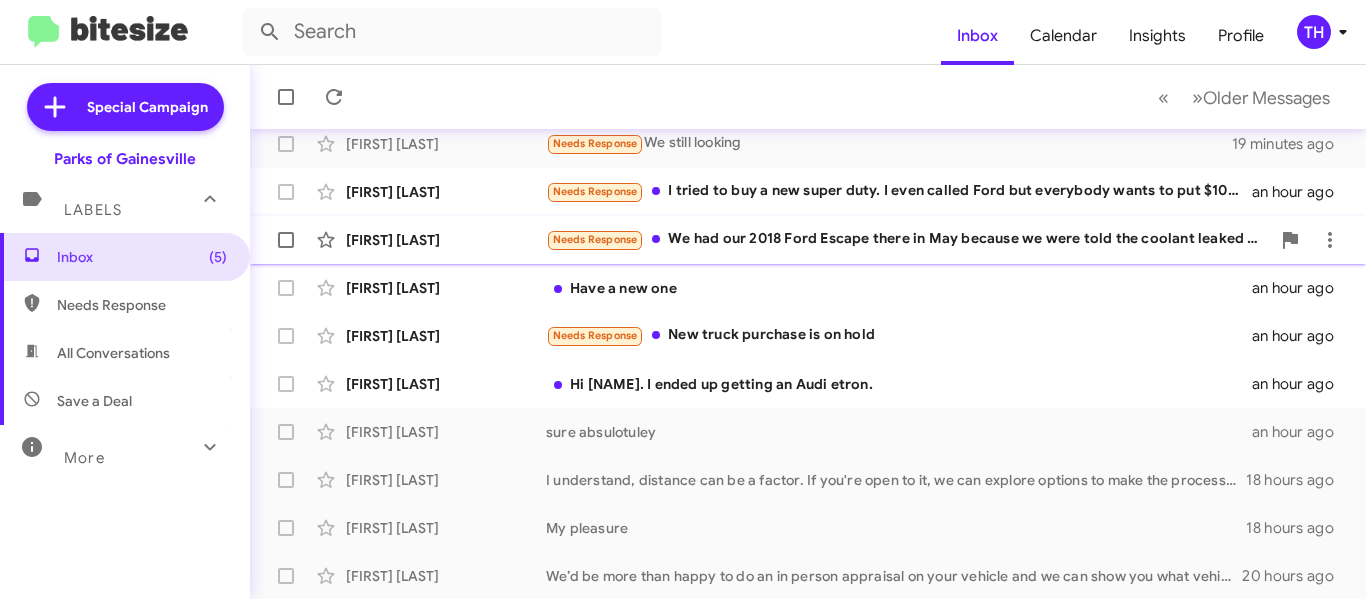 scroll, scrollTop: 200, scrollLeft: 0, axis: vertical 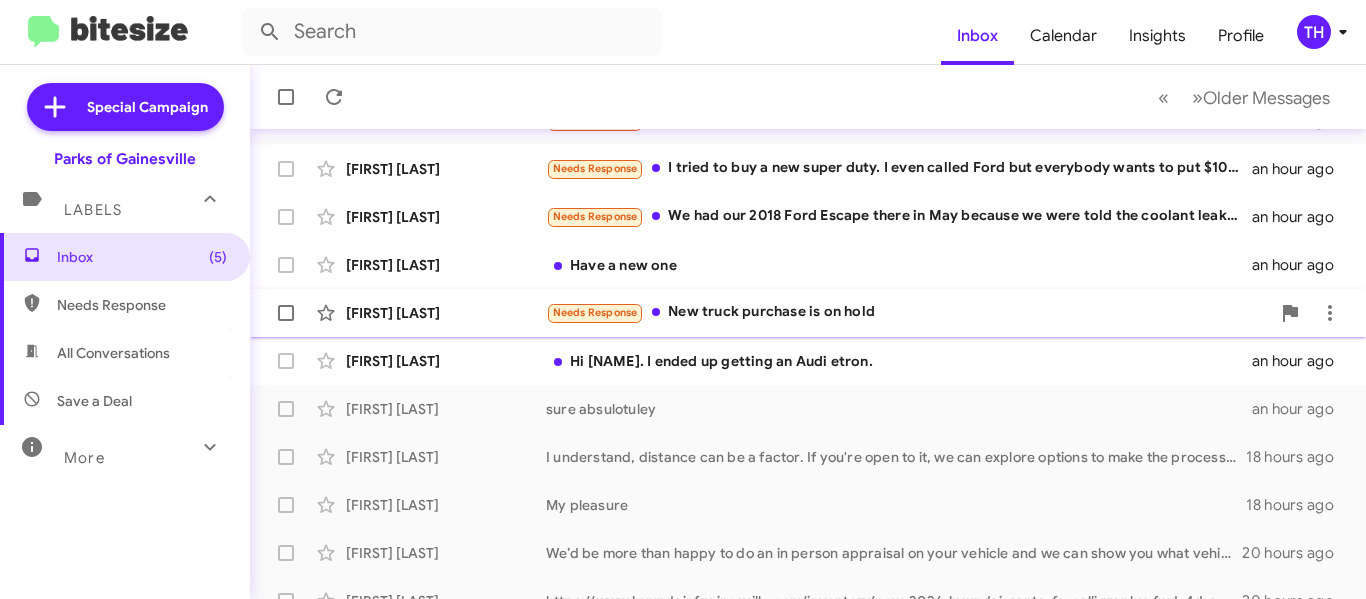 click on "[FIRST] [LAST] Needs Response New truck purchase is on hold an hour ago" 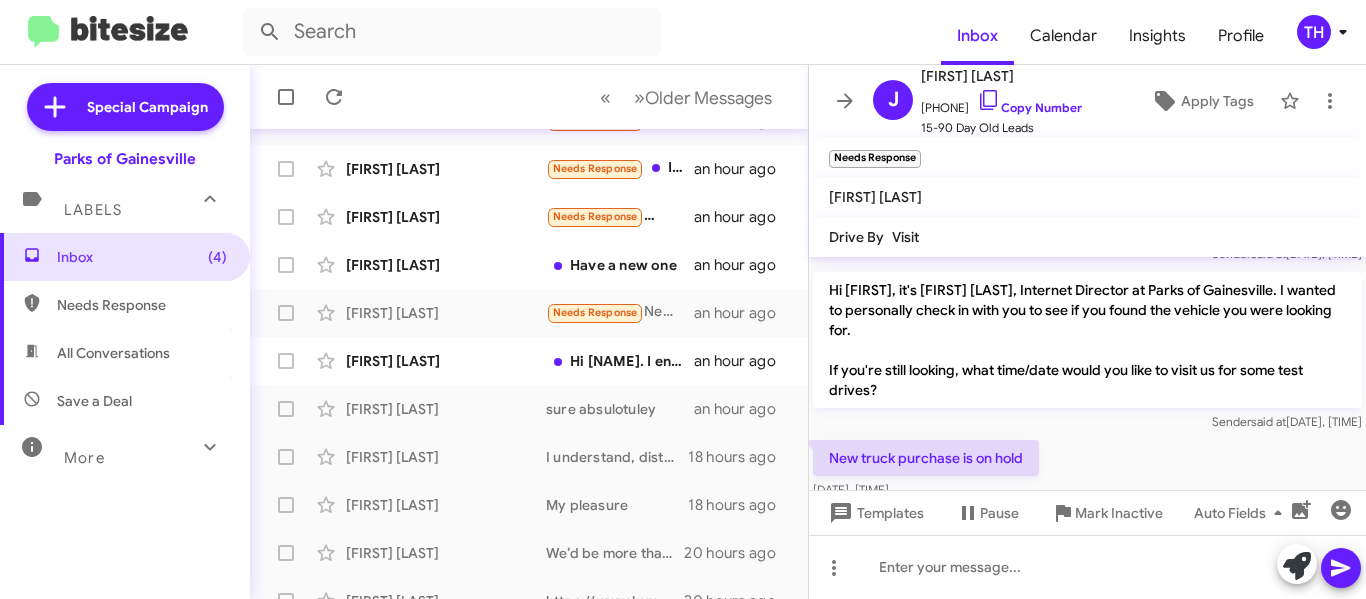 scroll, scrollTop: 91, scrollLeft: 0, axis: vertical 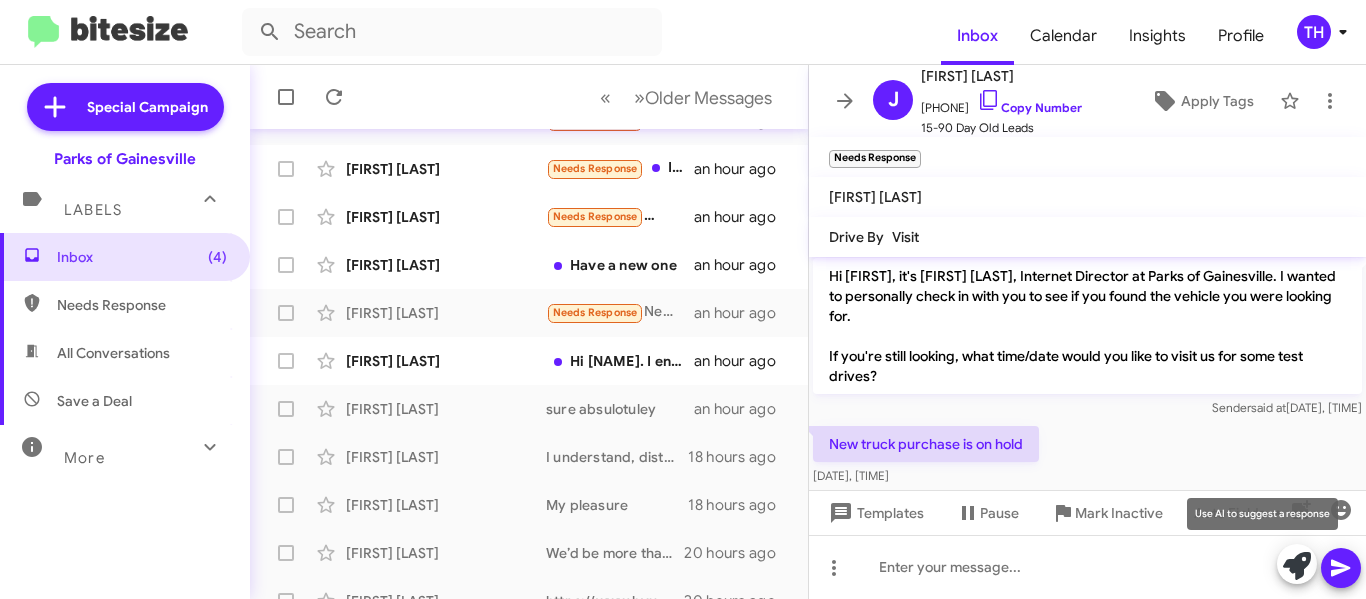 click 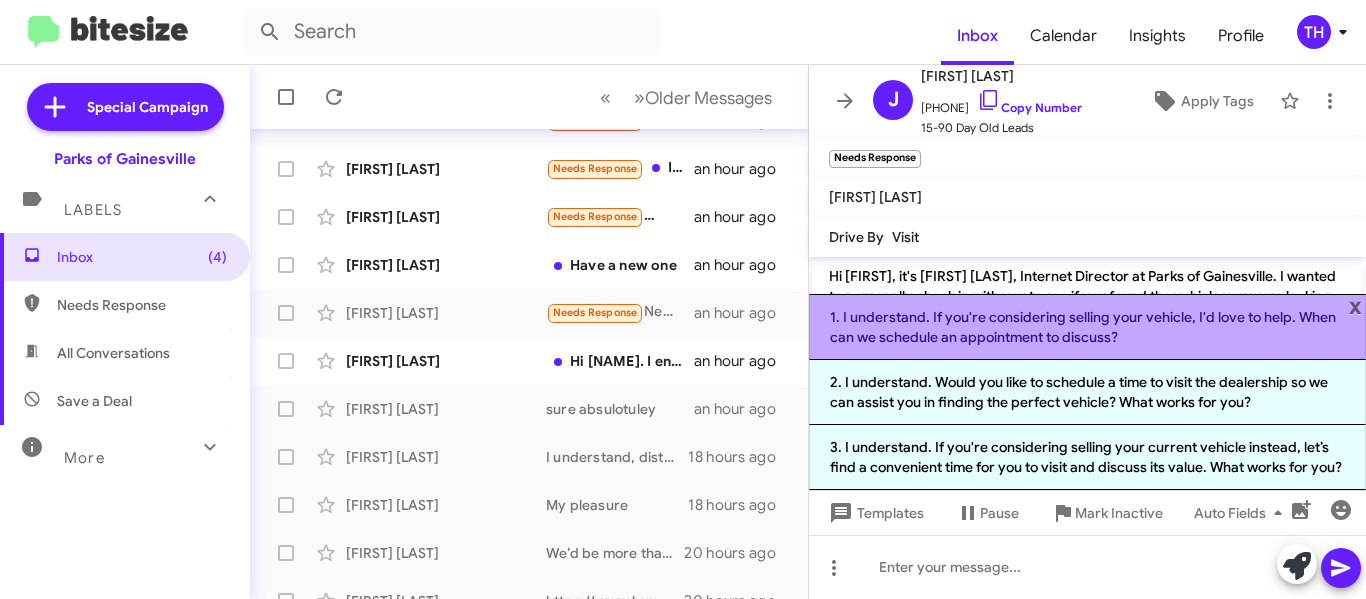 click on "1. I understand. If you're considering selling your vehicle, I'd love to help. When can we schedule an appointment to discuss?" 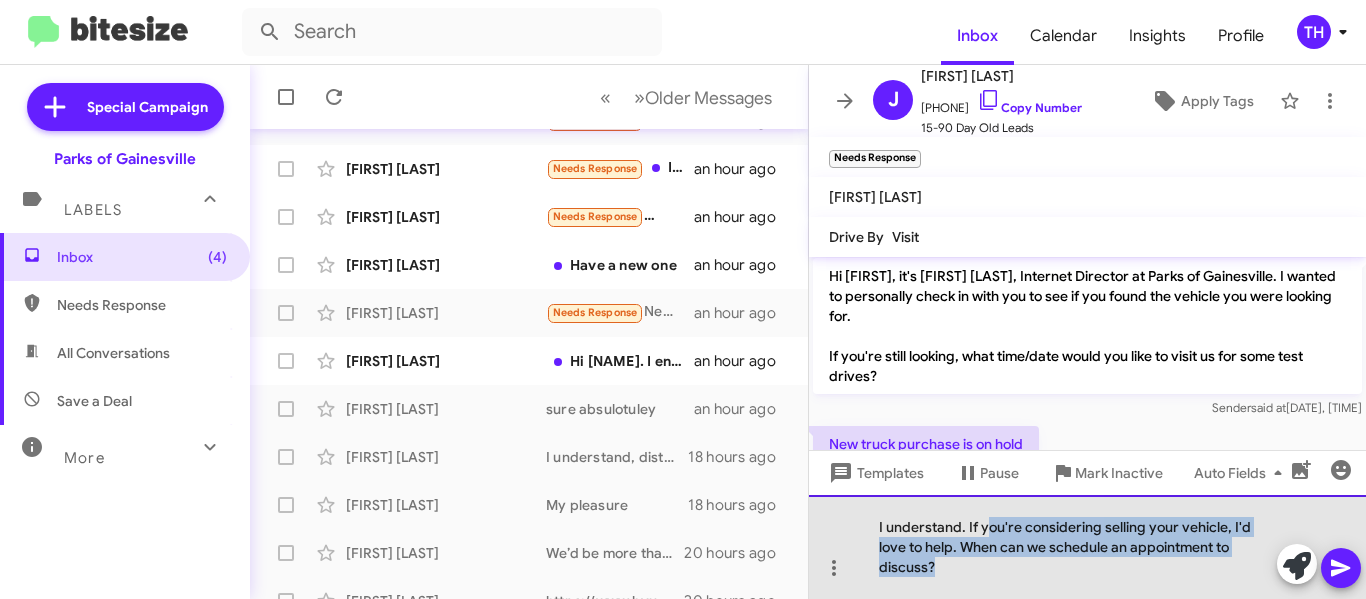 drag, startPoint x: 984, startPoint y: 528, endPoint x: 1203, endPoint y: 570, distance: 222.99103 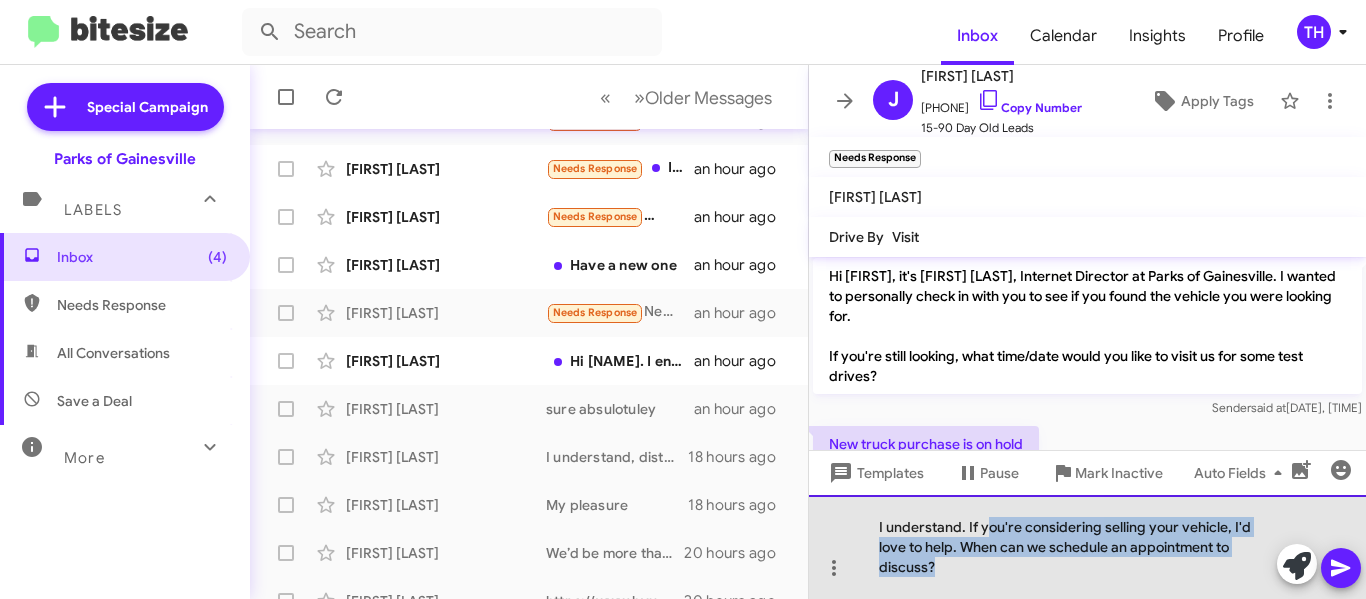 click on "I understand. If you're considering selling your vehicle, I'd love to help. When can we schedule an appointment to discuss?" 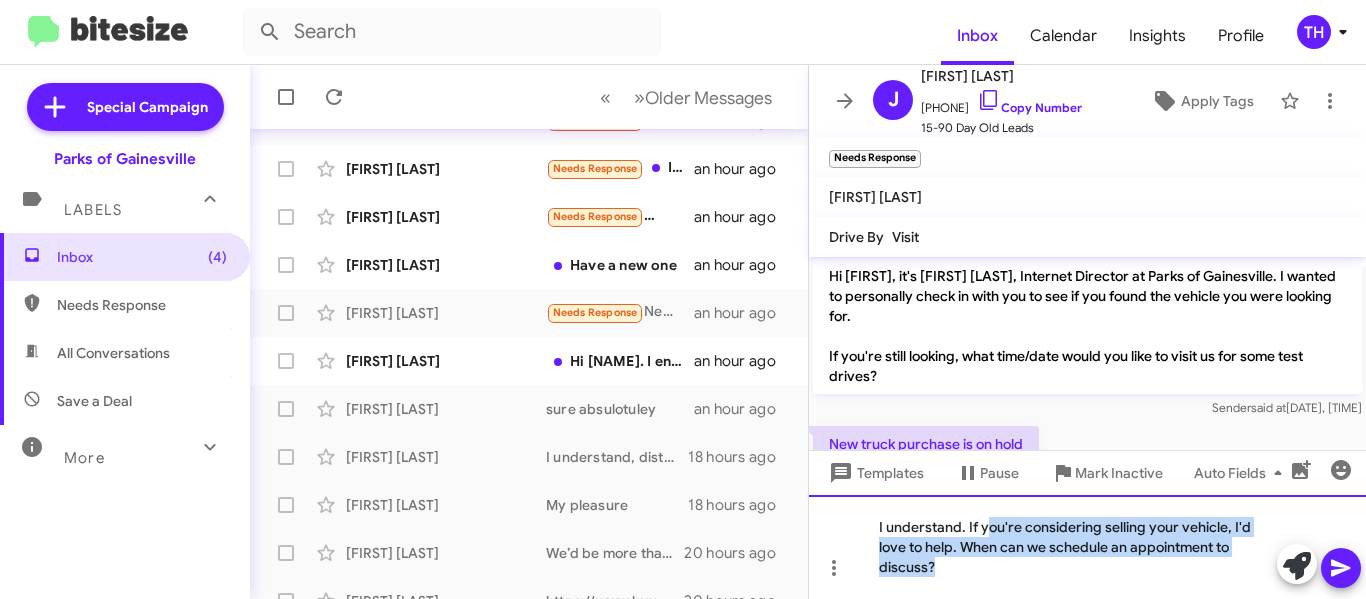 type 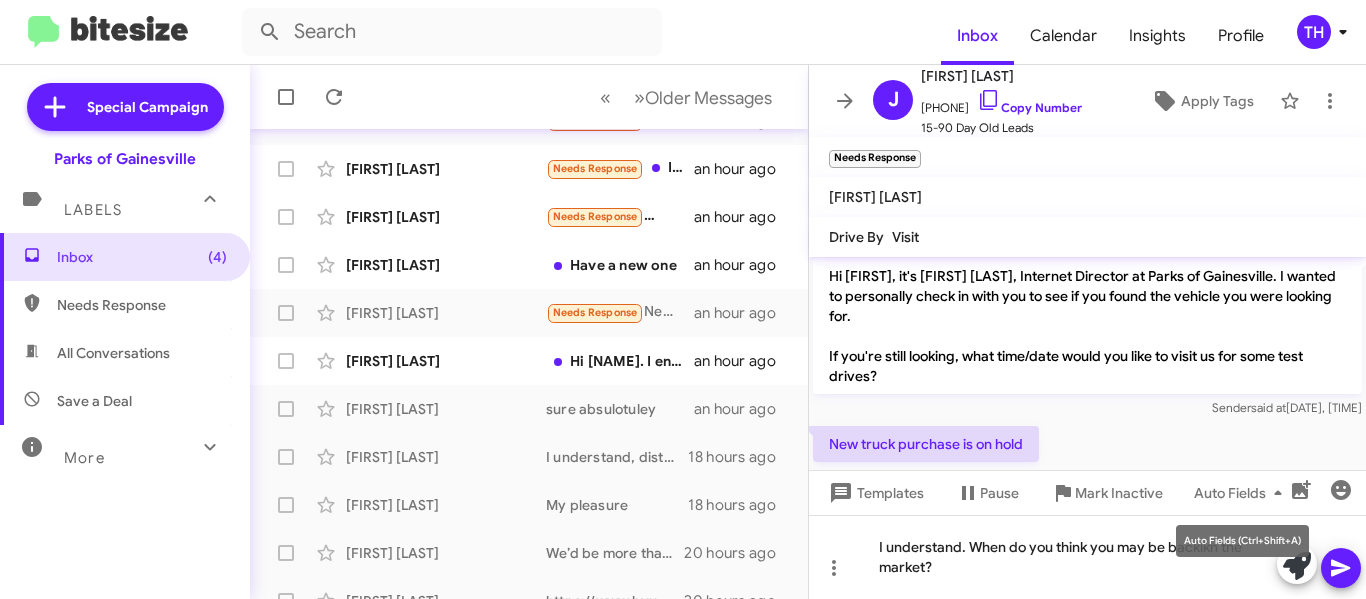 drag, startPoint x: 1203, startPoint y: 537, endPoint x: 1167, endPoint y: 568, distance: 47.507893 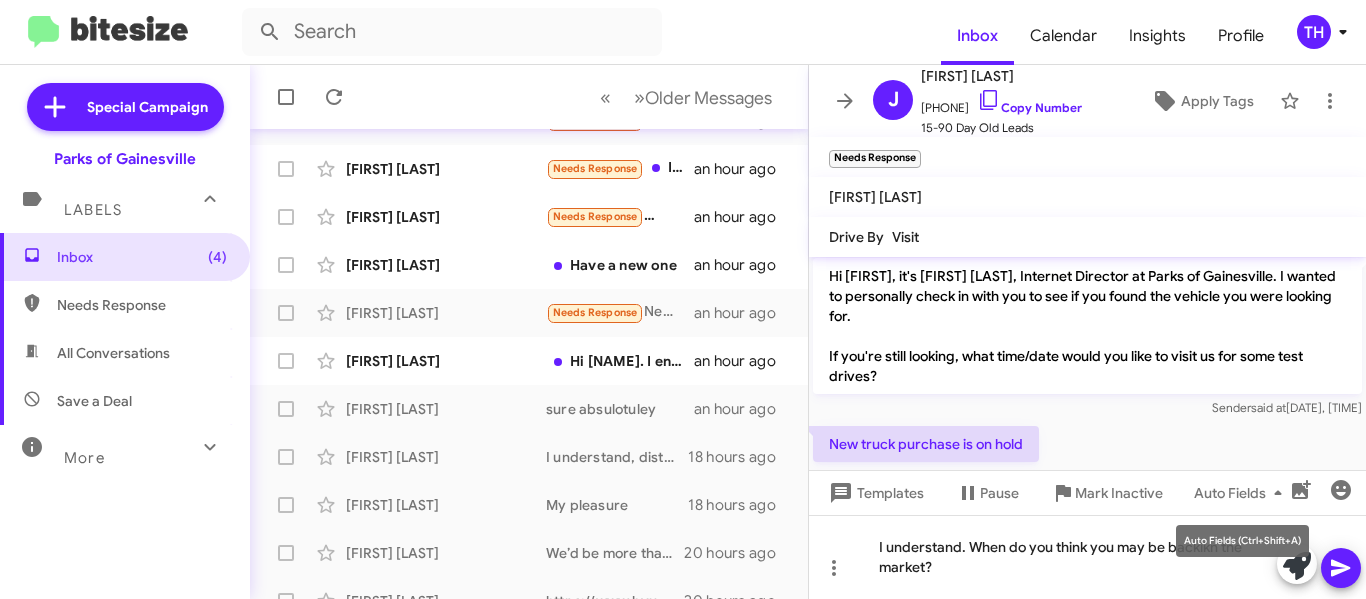 click on "Auto Fields (Ctrl+Shift+A)" at bounding box center [1242, 541] 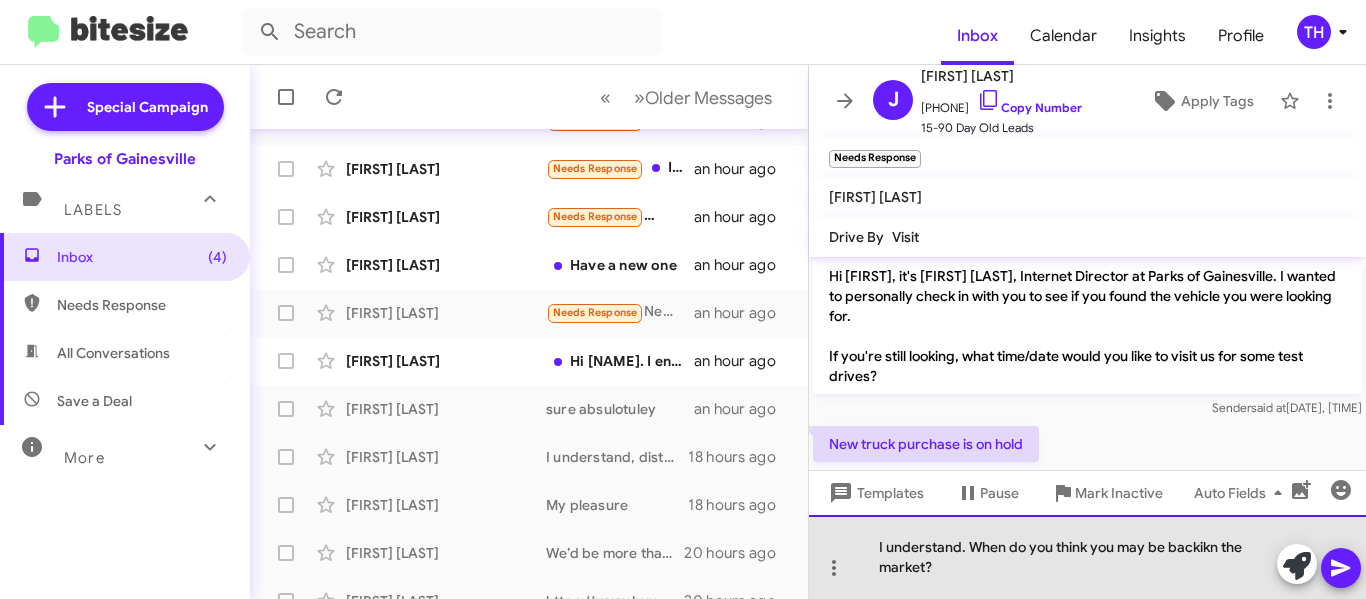 drag, startPoint x: 1091, startPoint y: 583, endPoint x: 955, endPoint y: 581, distance: 136.01471 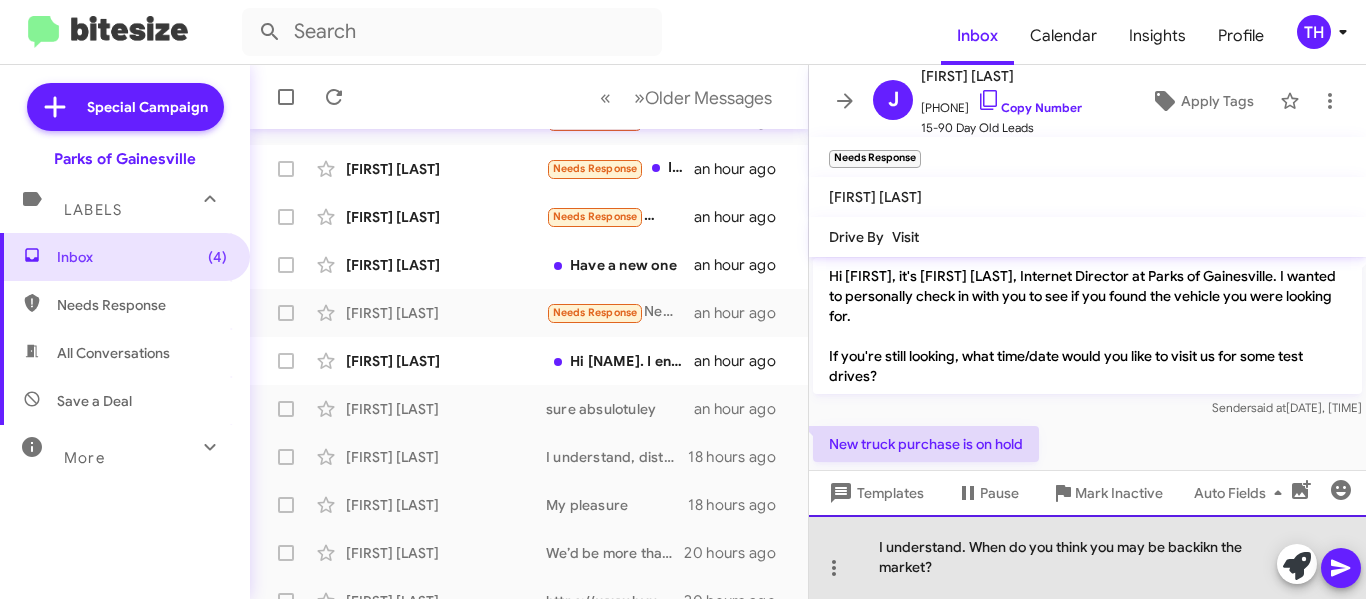 click on "I understand. When do you think you may be backikn the market?" 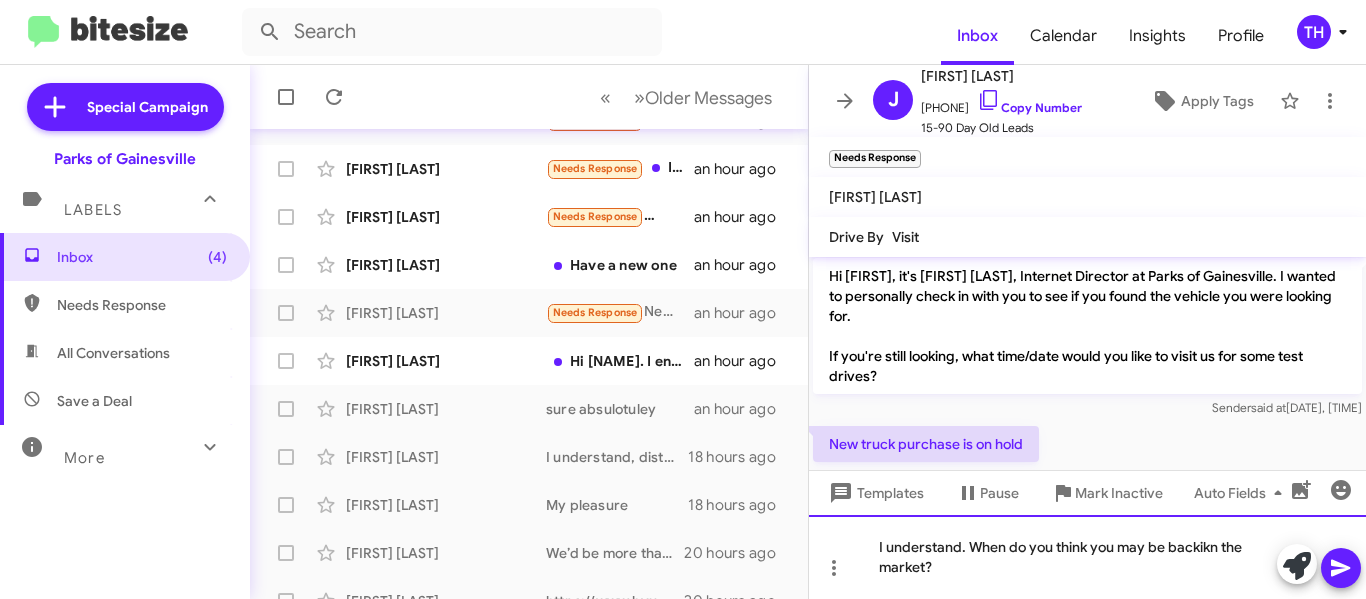 click on "I understand. When do you think you may be backikn the market?" 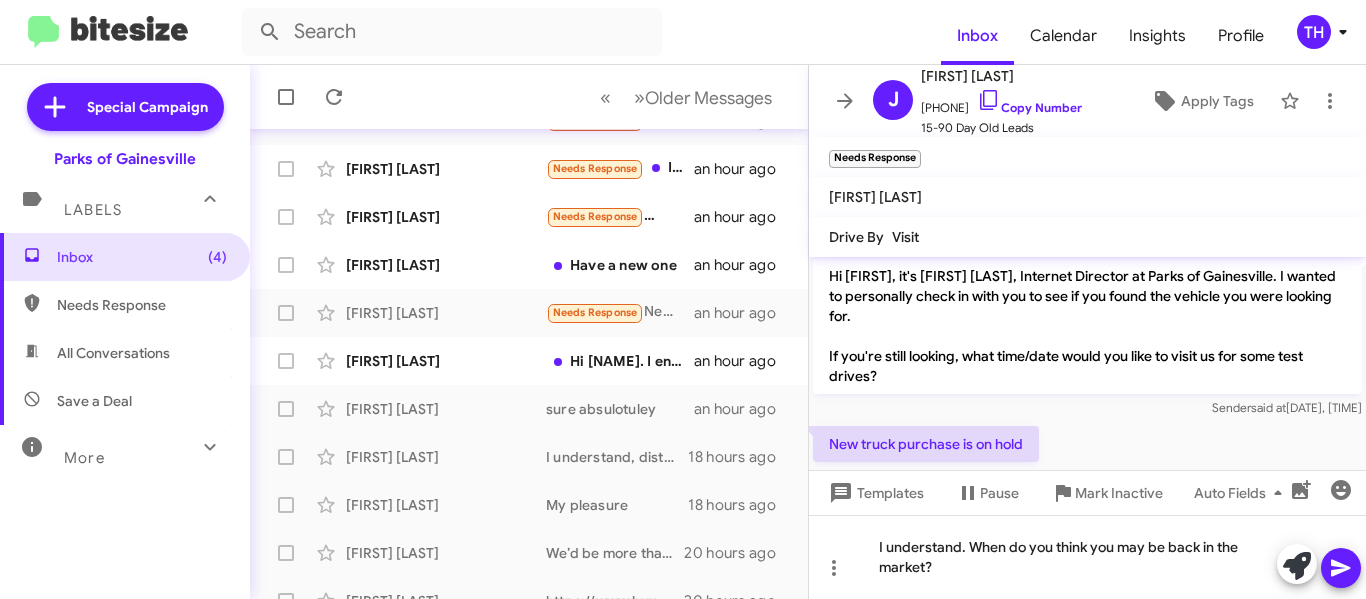 click 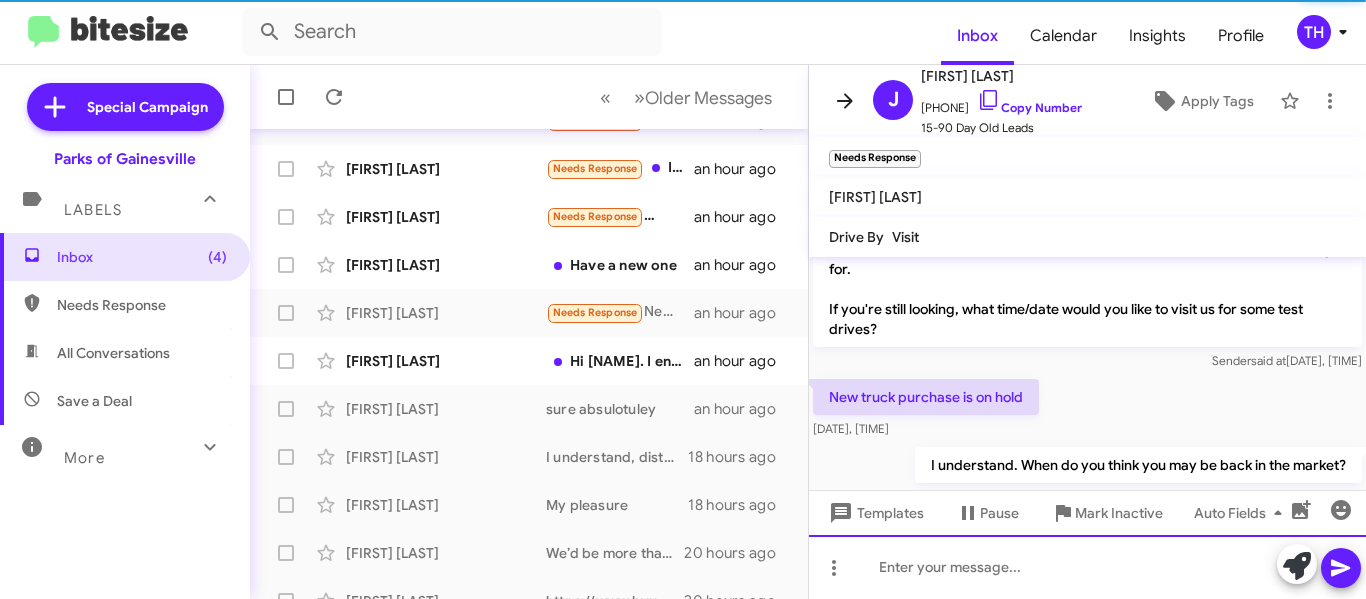 scroll, scrollTop: 165, scrollLeft: 0, axis: vertical 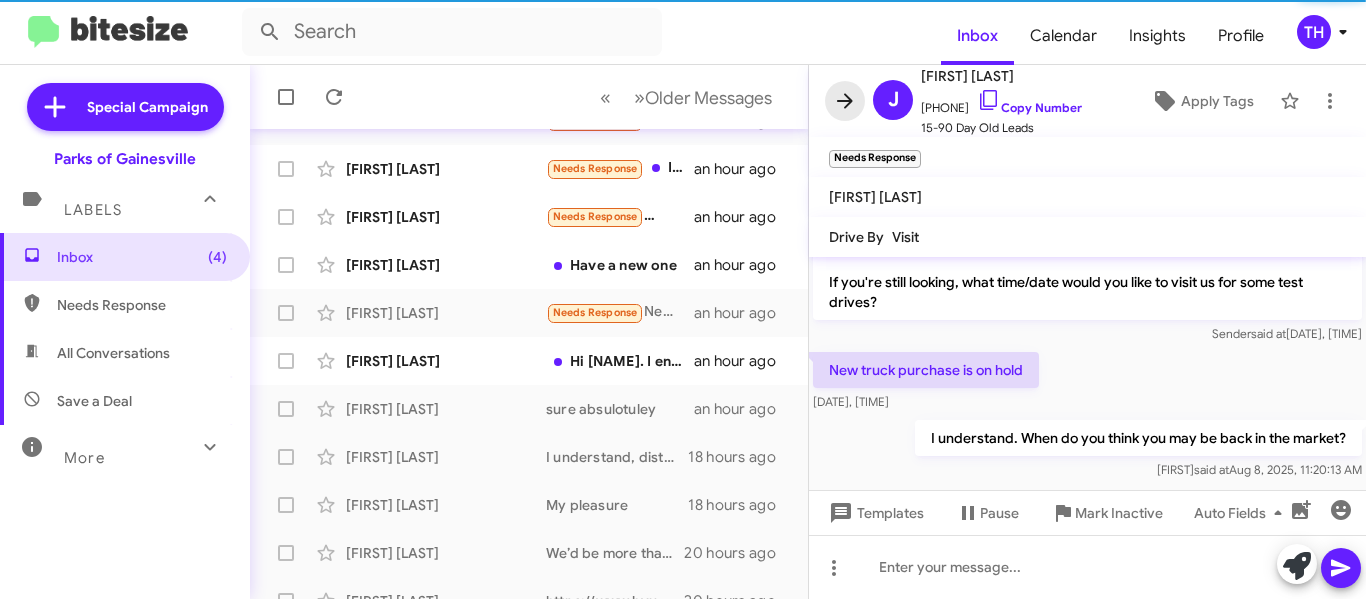 click 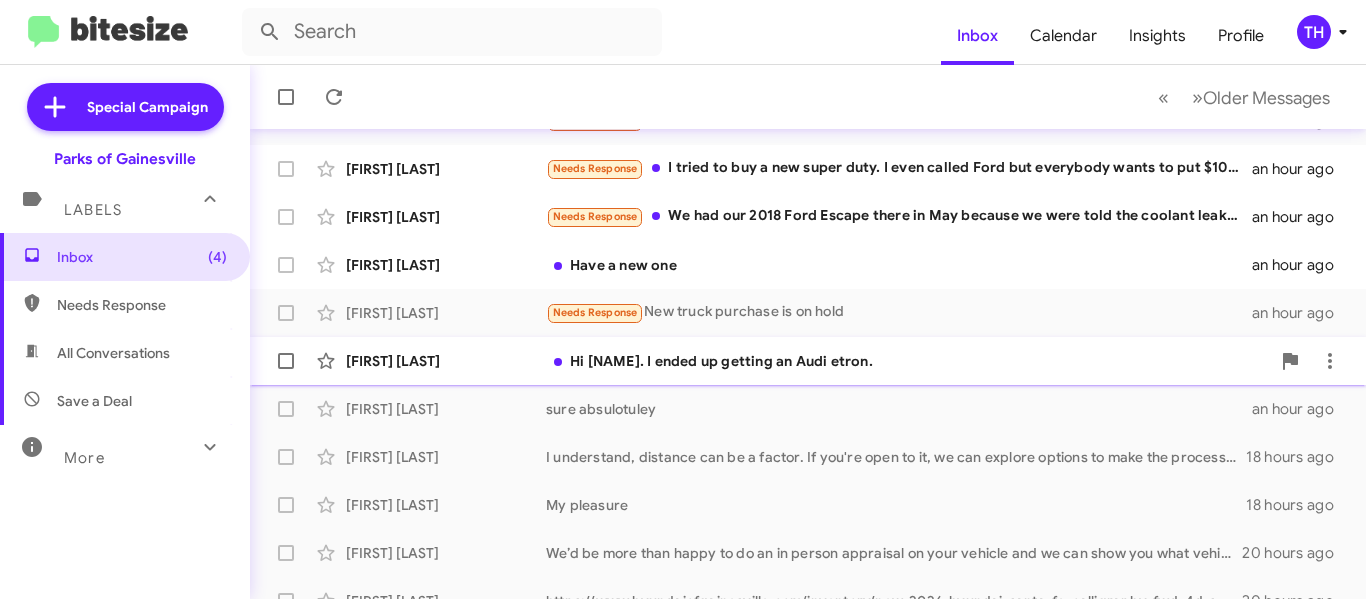 click on "[FIRST] [LAST]" 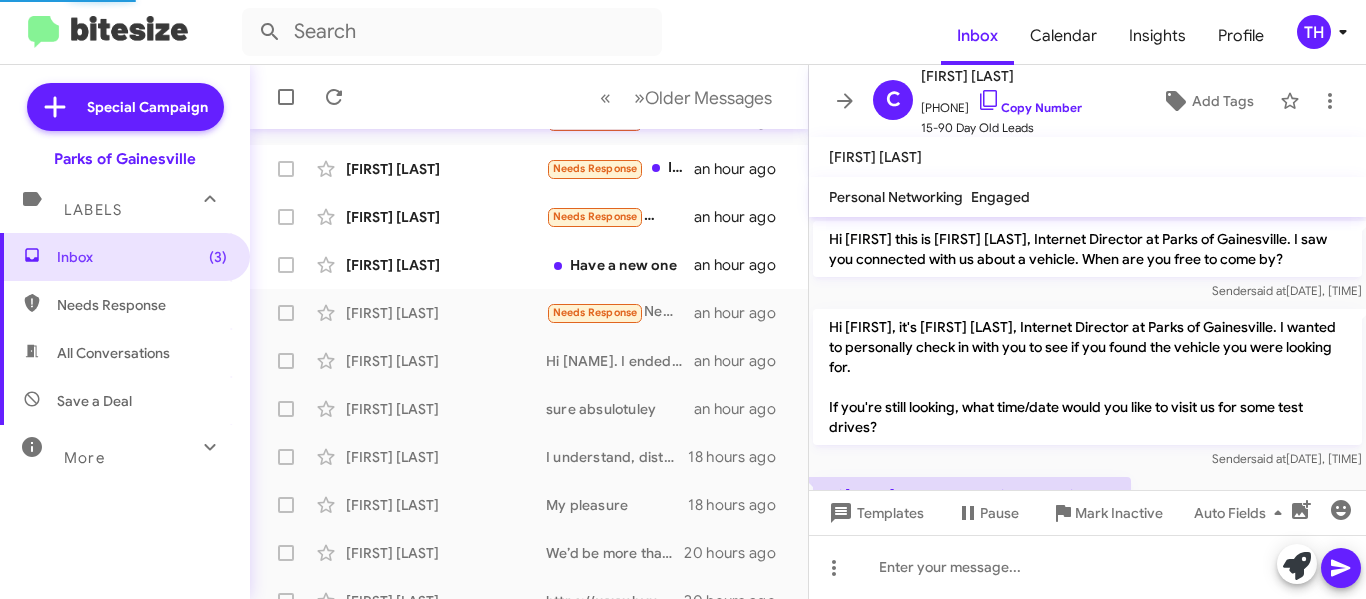 scroll, scrollTop: 51, scrollLeft: 0, axis: vertical 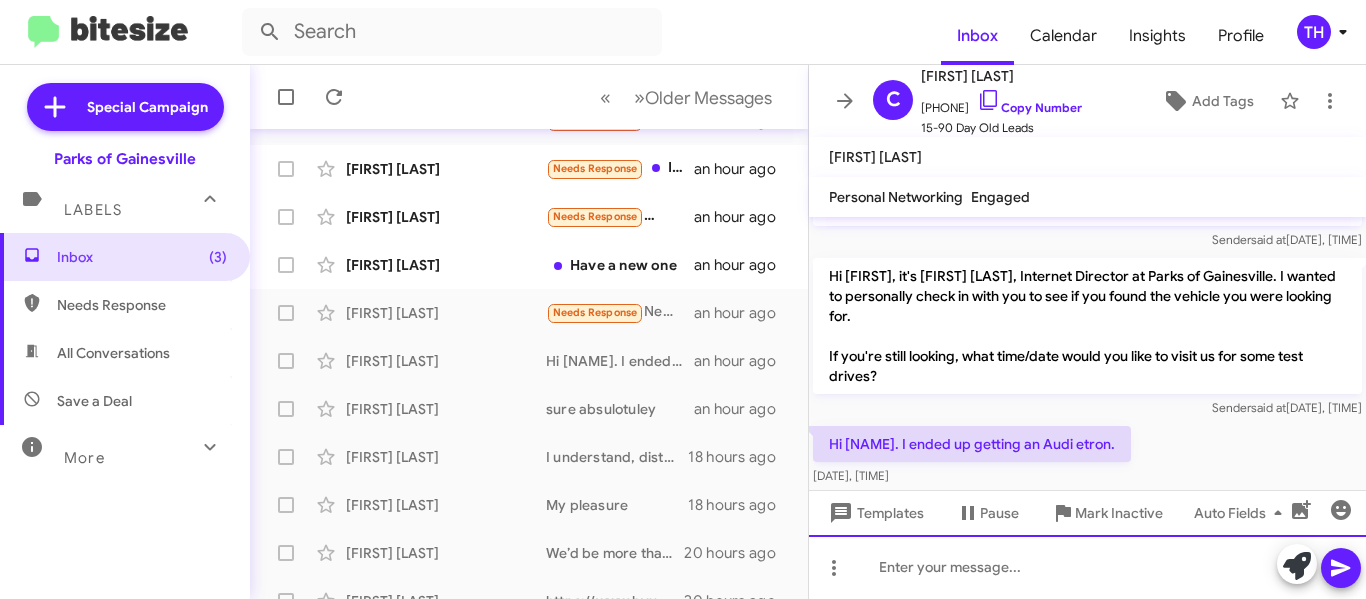 click 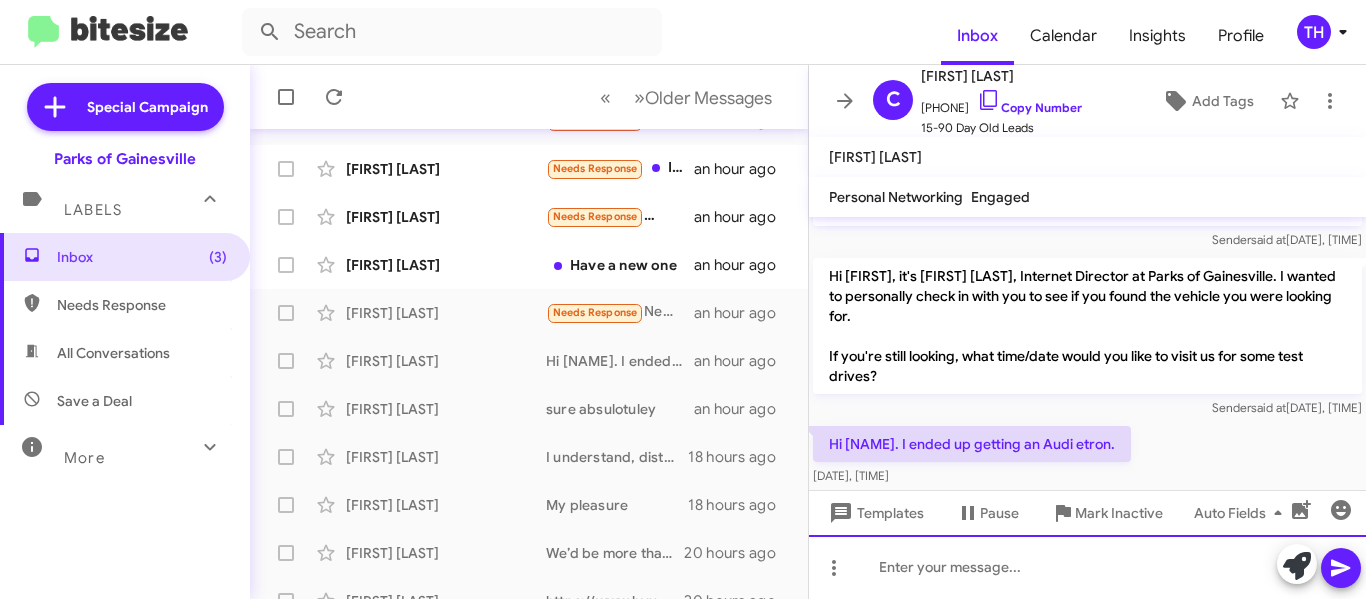 type 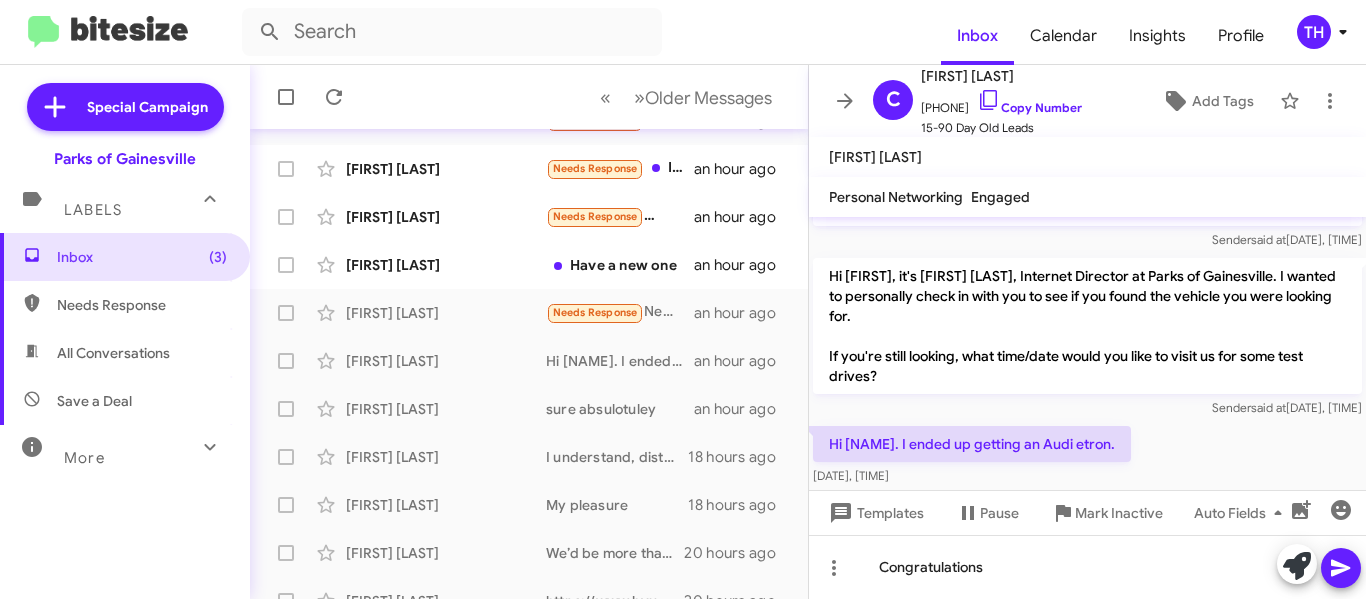 click 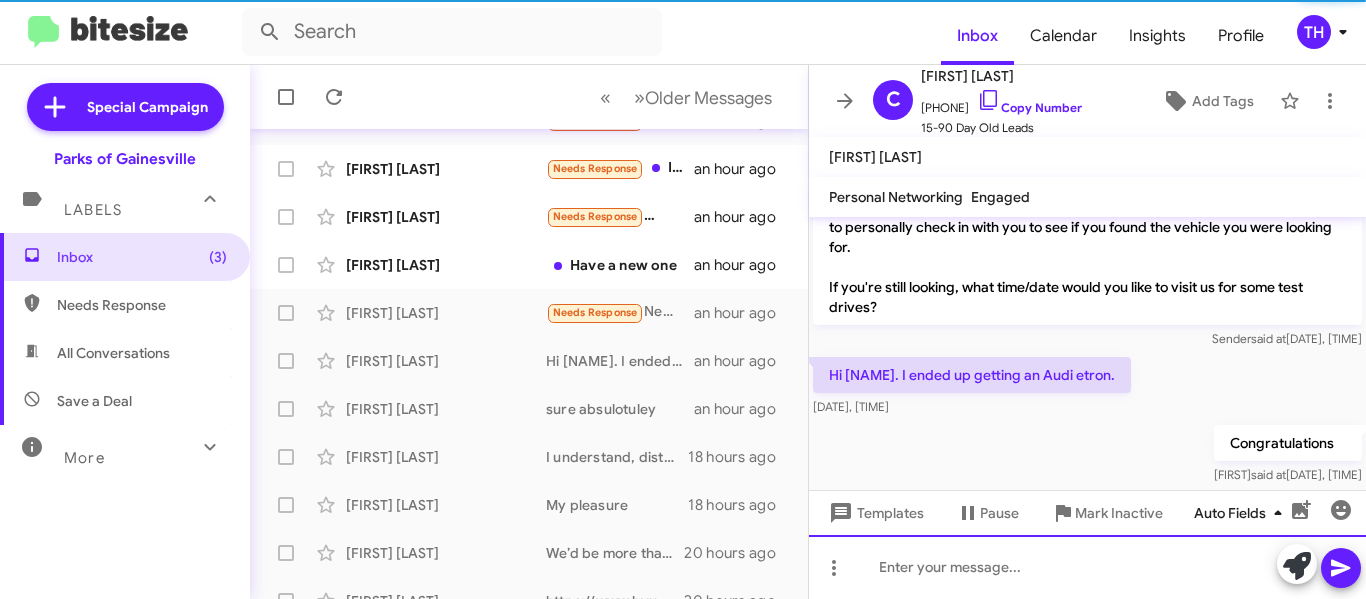 scroll, scrollTop: 125, scrollLeft: 0, axis: vertical 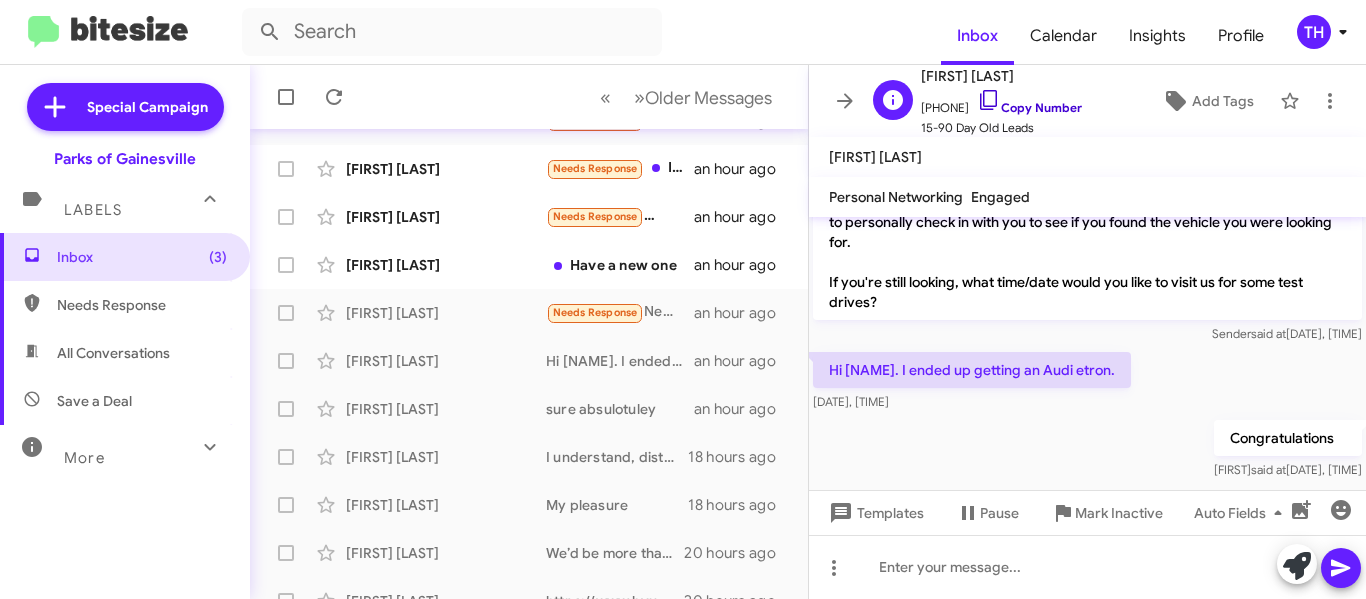 click 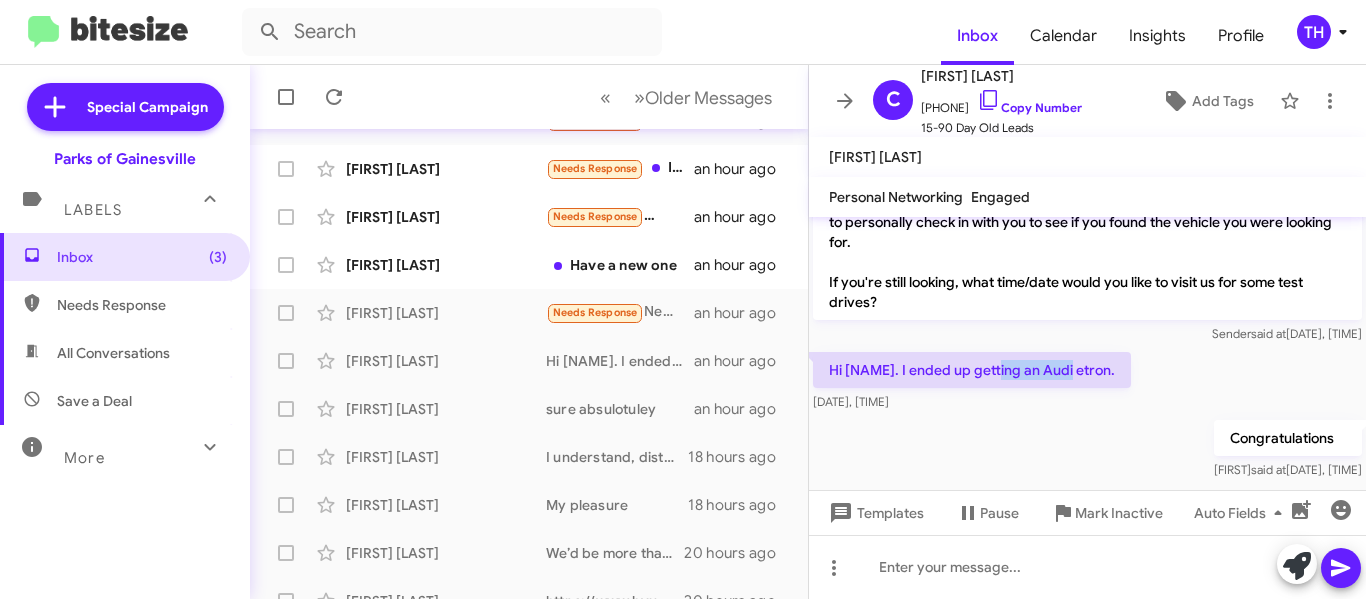 drag, startPoint x: 992, startPoint y: 355, endPoint x: 1063, endPoint y: 354, distance: 71.00704 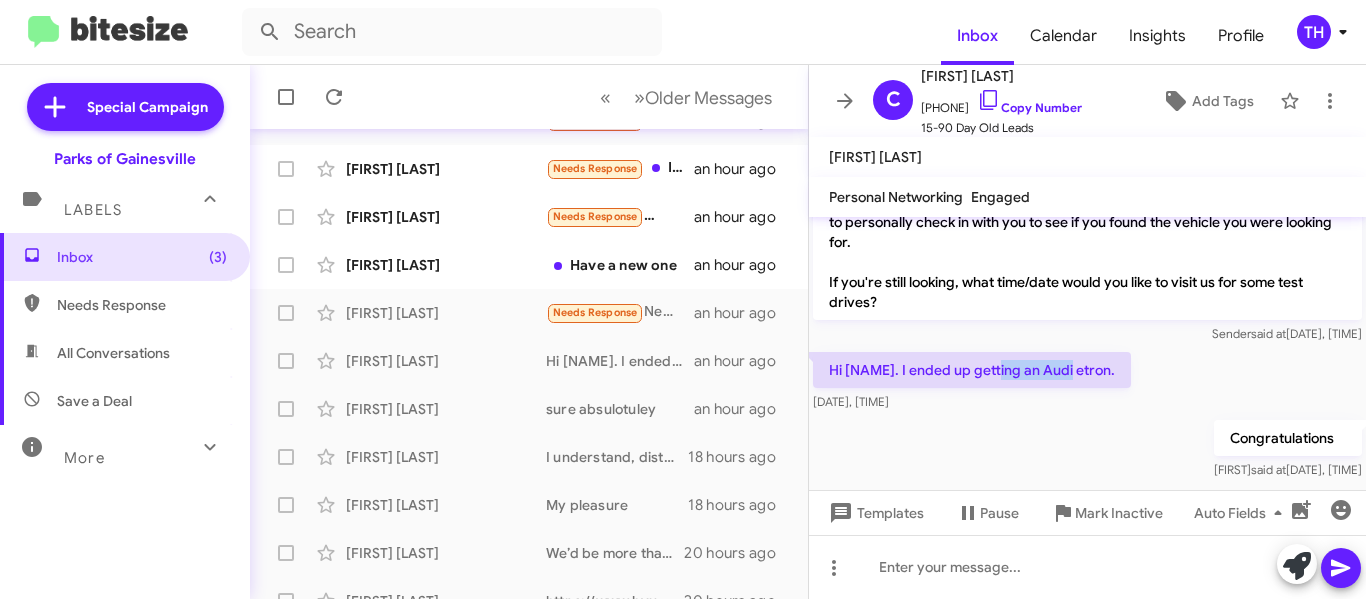 click on "Hi [NAME]. I ended up getting an Audi etron." 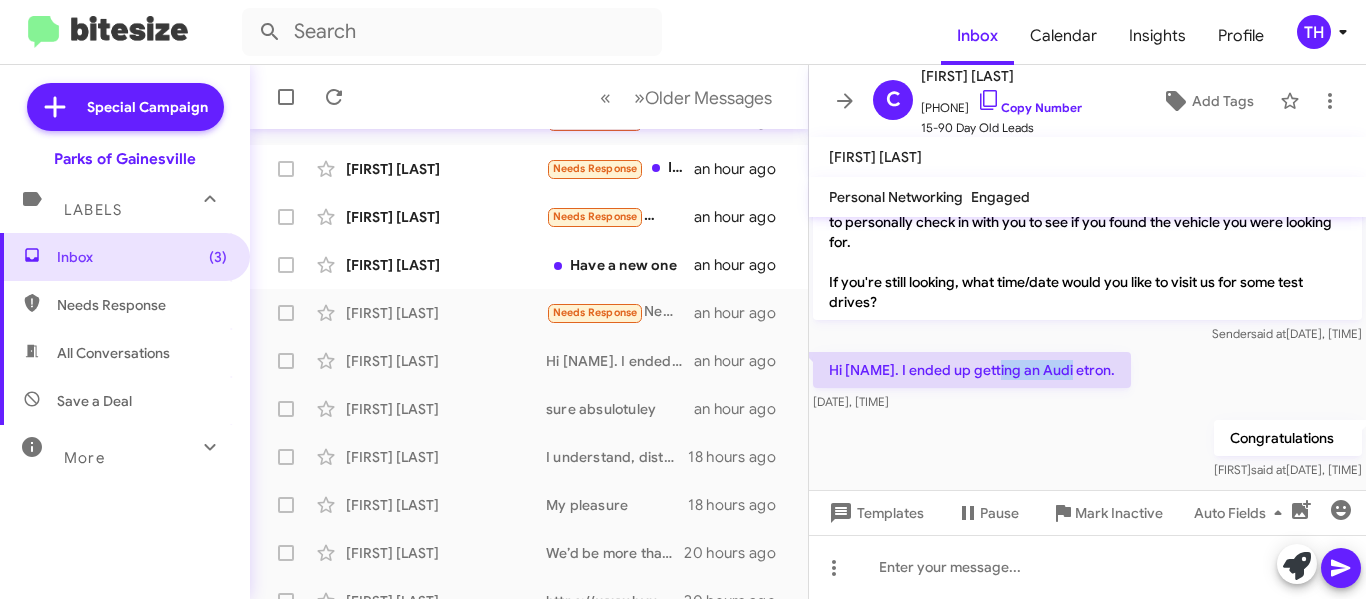 copy on "Audi etron." 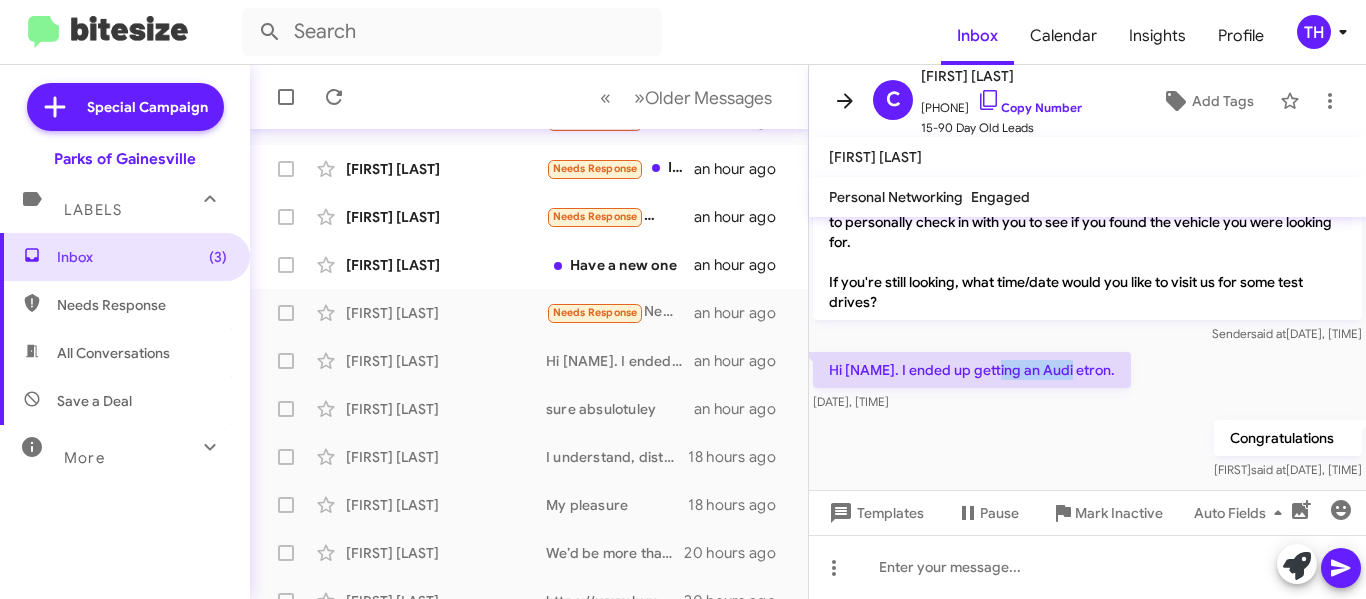 click 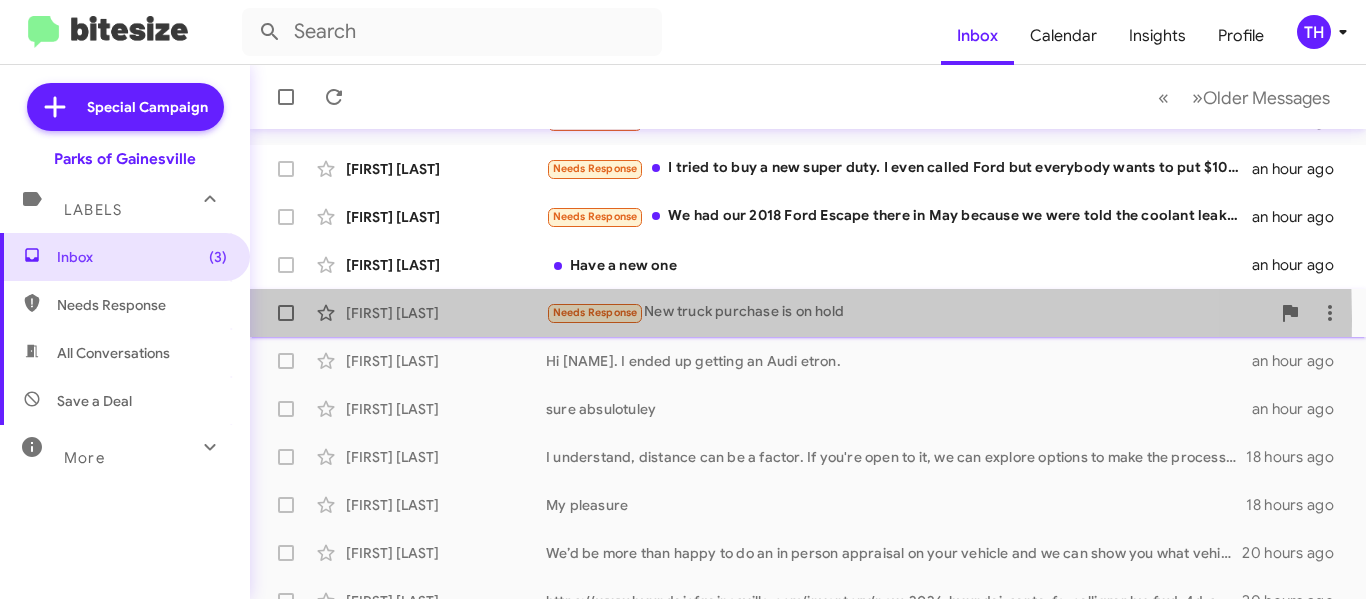 click on "[FIRST] [LAST]" 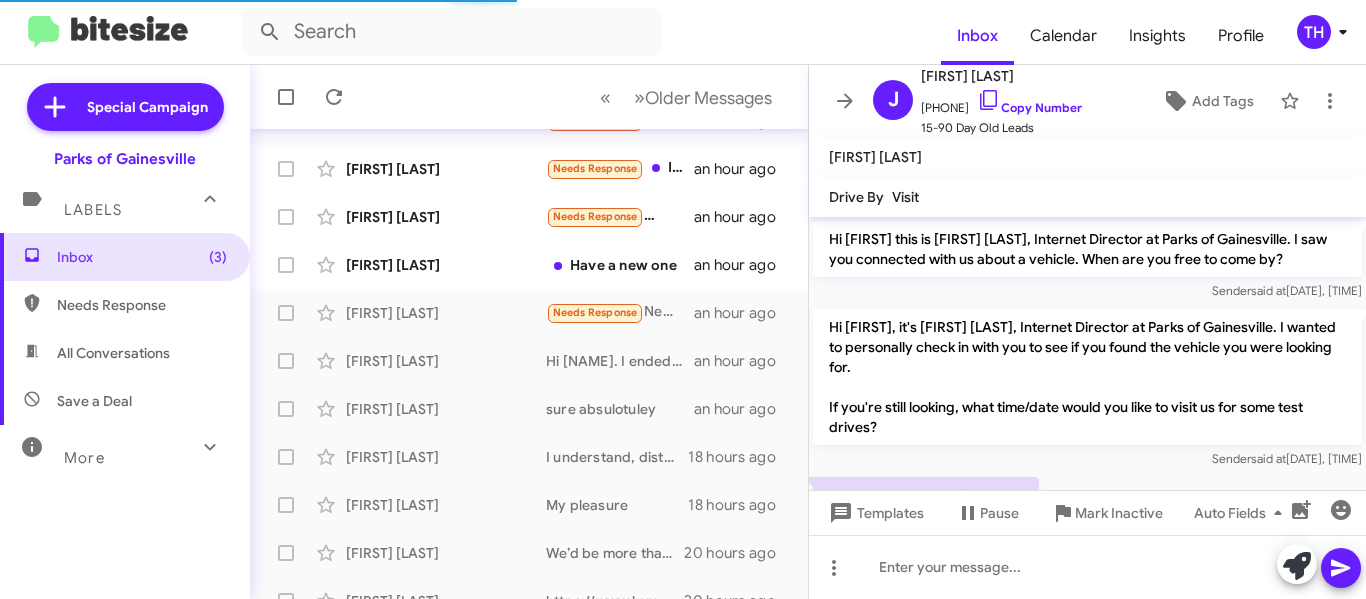 scroll, scrollTop: 125, scrollLeft: 0, axis: vertical 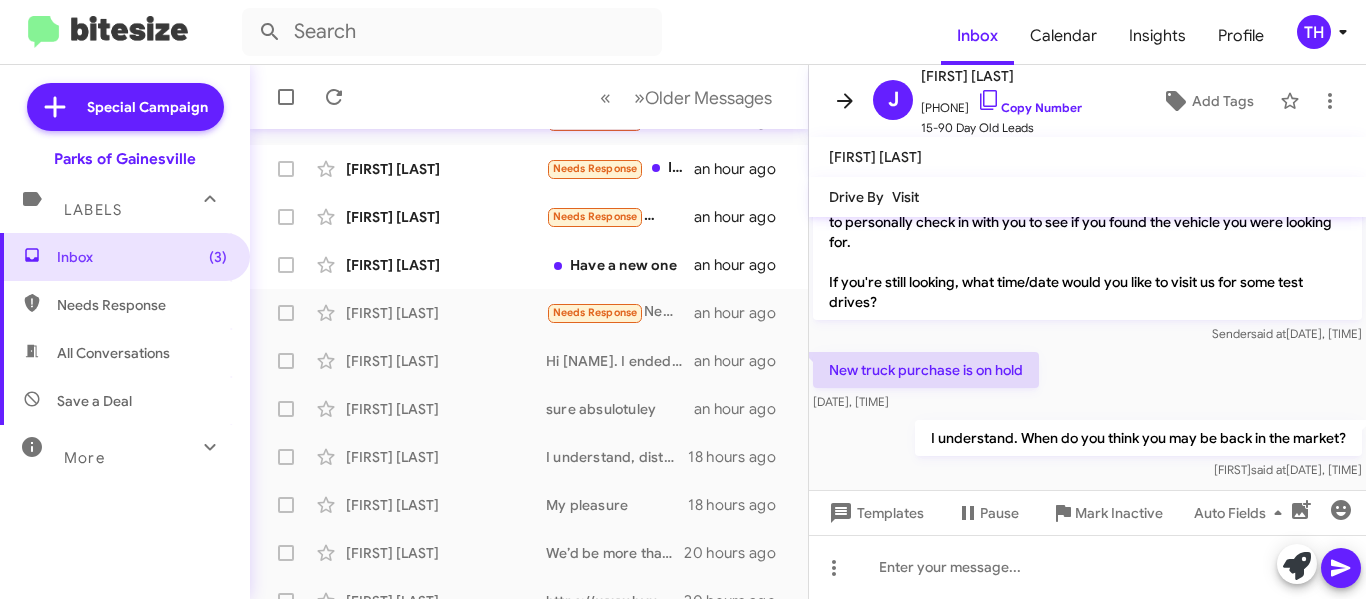 click 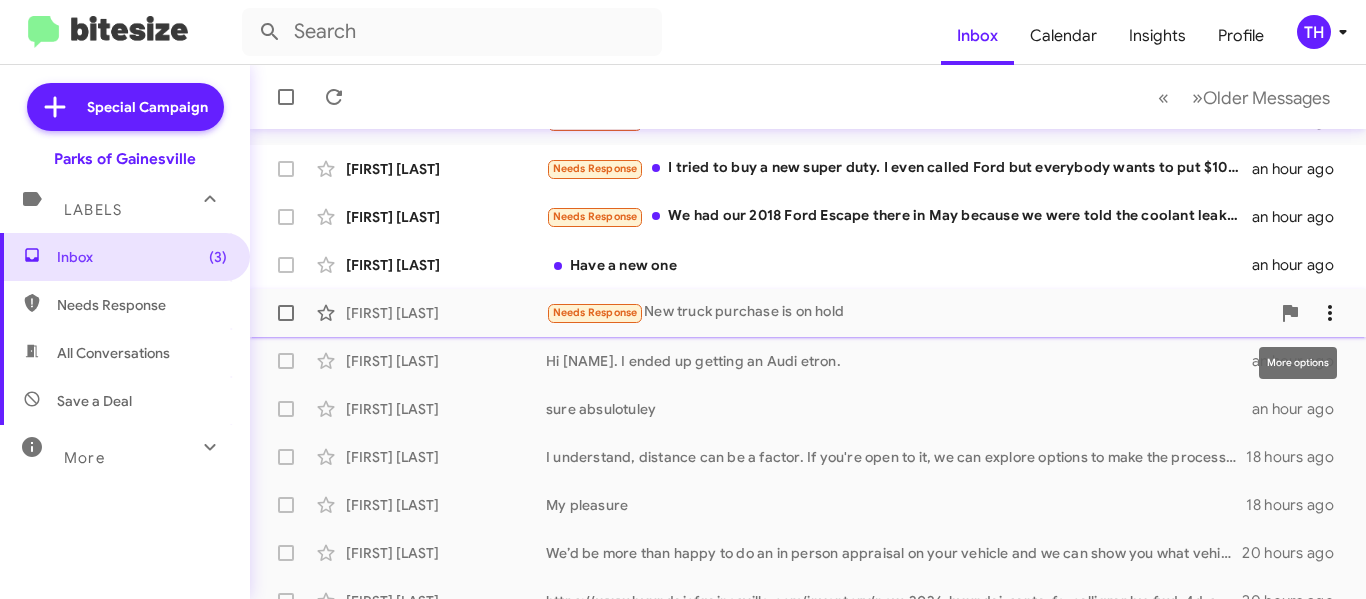 click 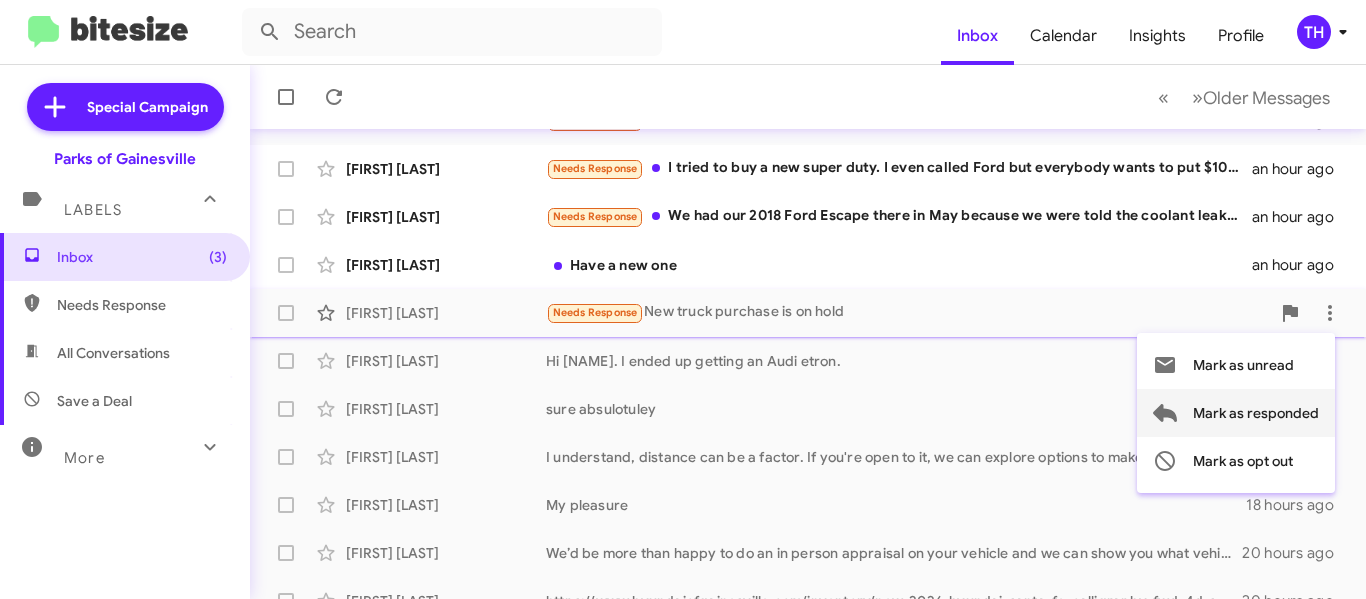 click on "Mark as responded" at bounding box center [1256, 413] 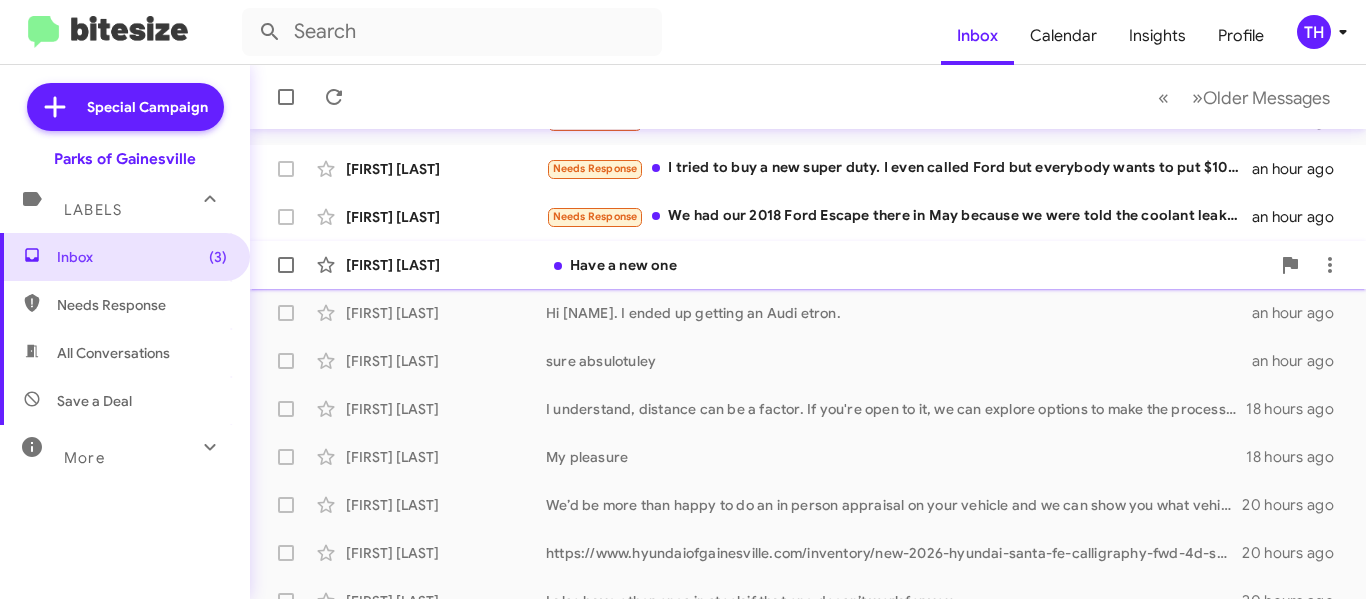 click on "[FIRST] [LAST] Have a new one an hour ago" 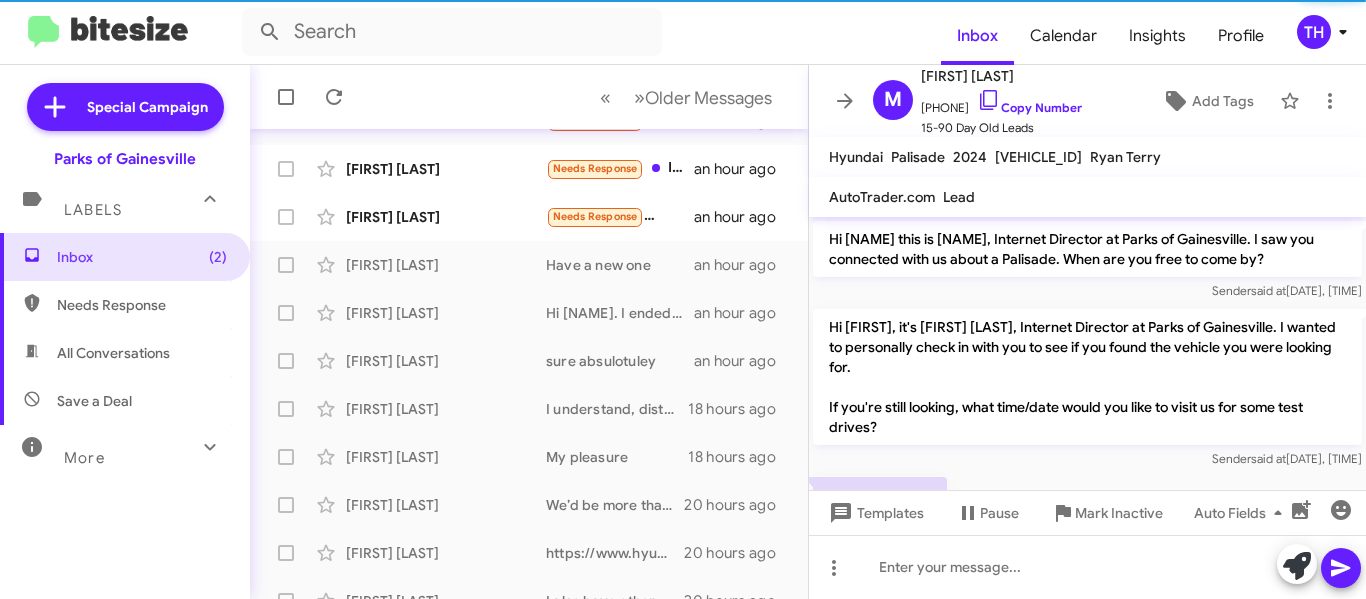scroll, scrollTop: 51, scrollLeft: 0, axis: vertical 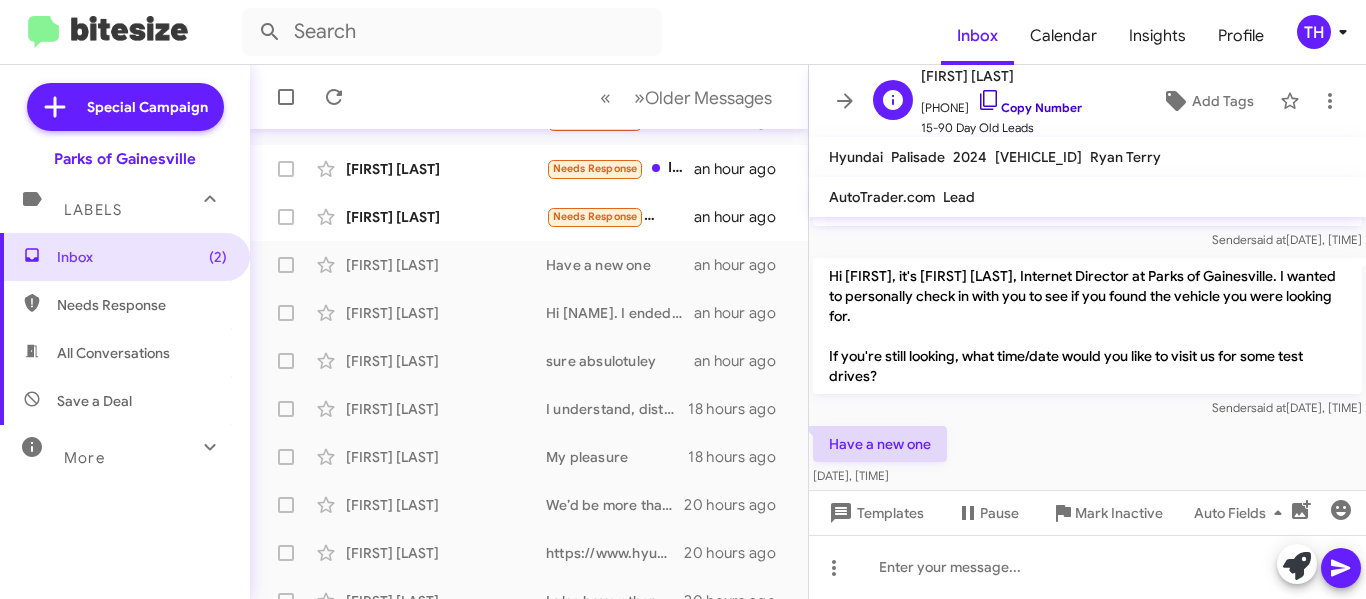 click 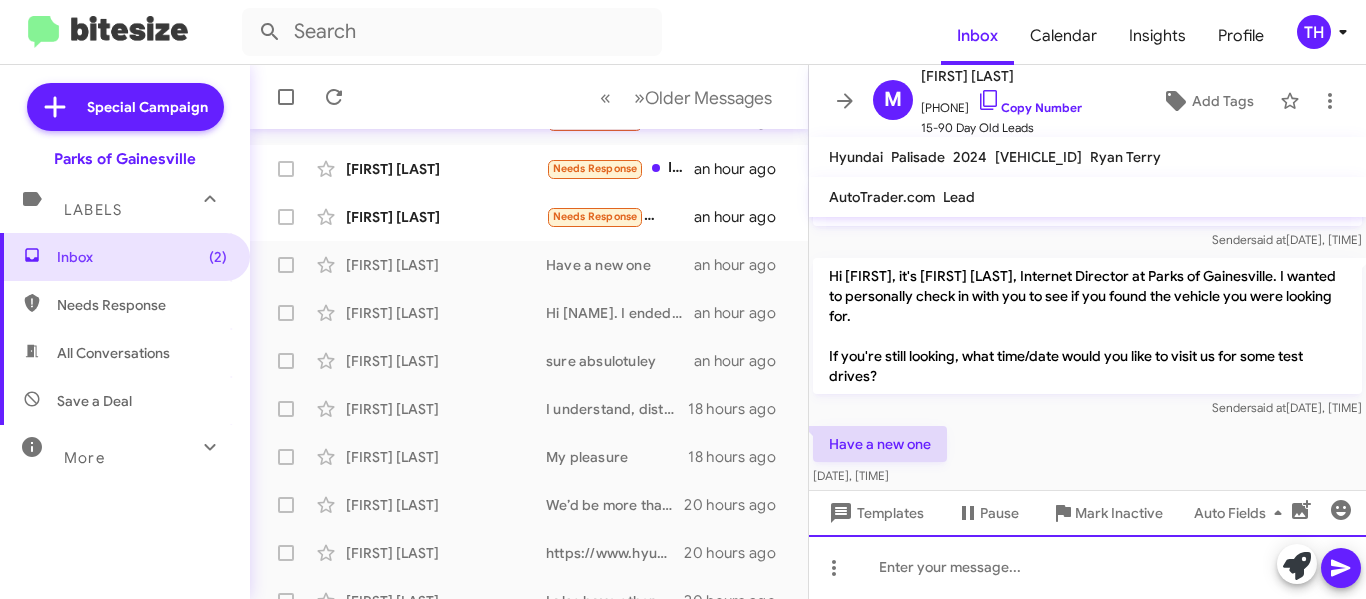 click 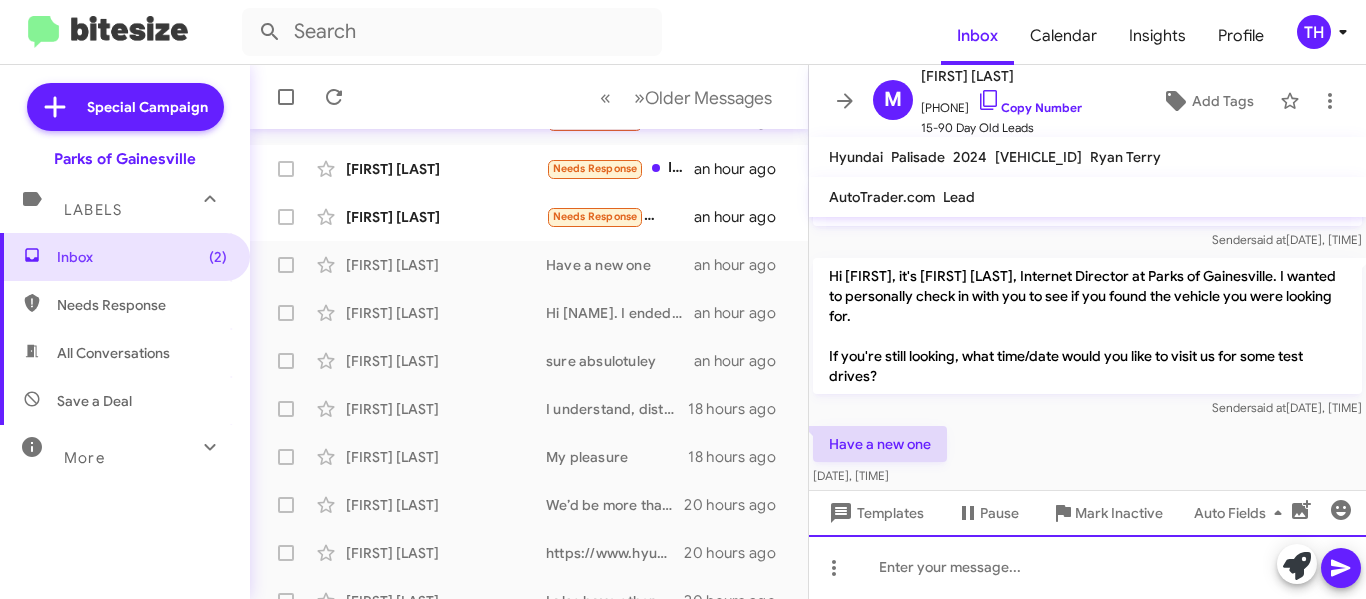 type 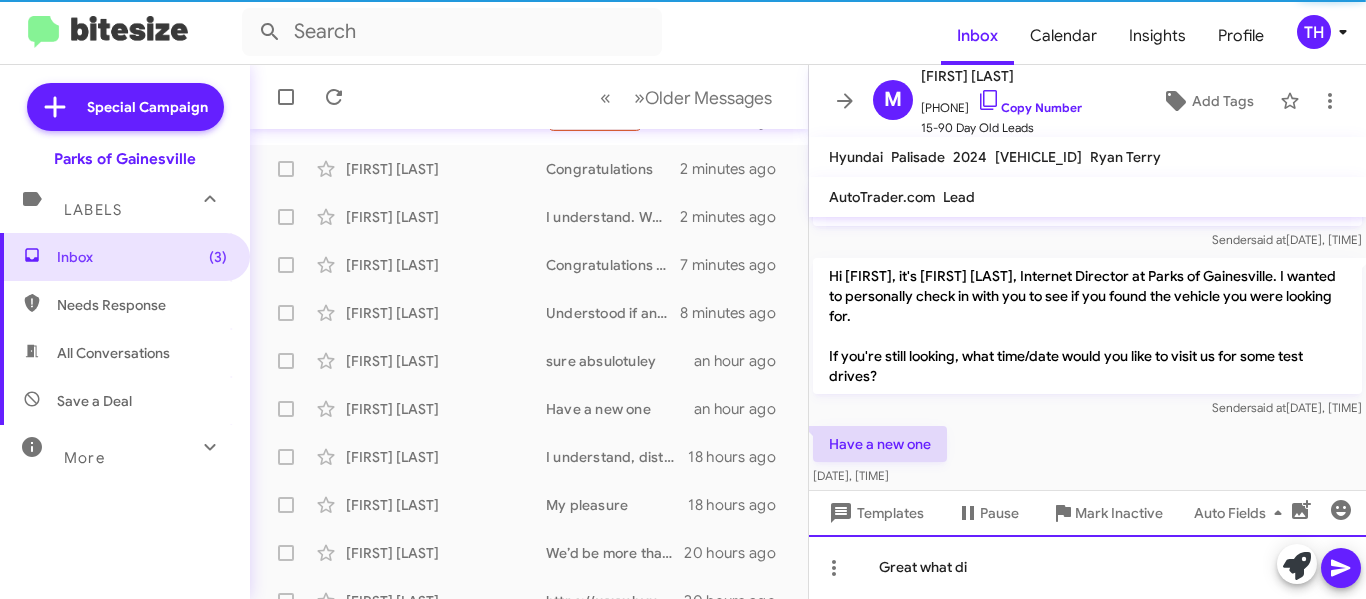 scroll, scrollTop: 344, scrollLeft: 0, axis: vertical 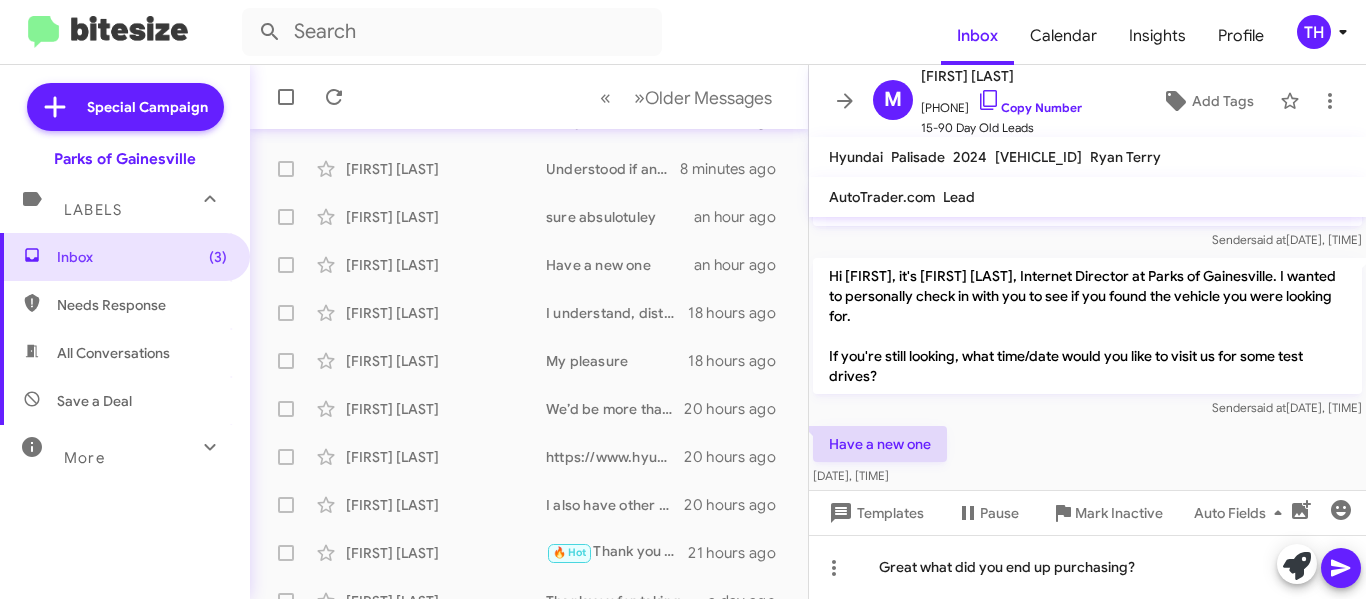 click 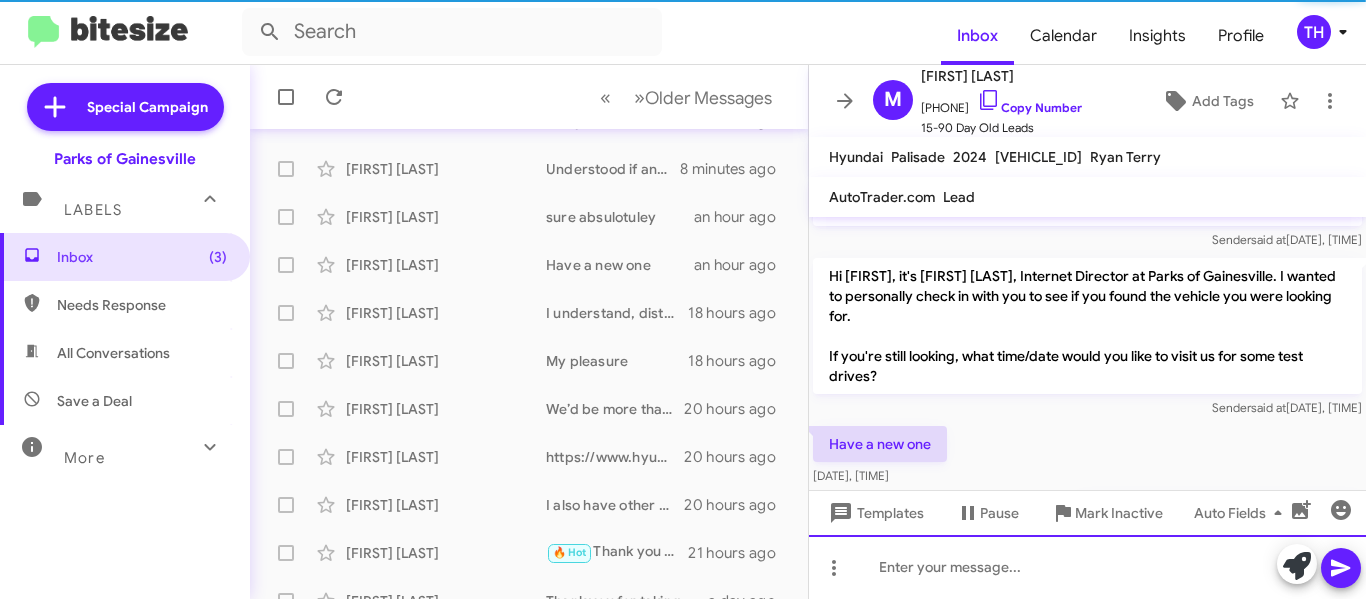 scroll, scrollTop: 125, scrollLeft: 0, axis: vertical 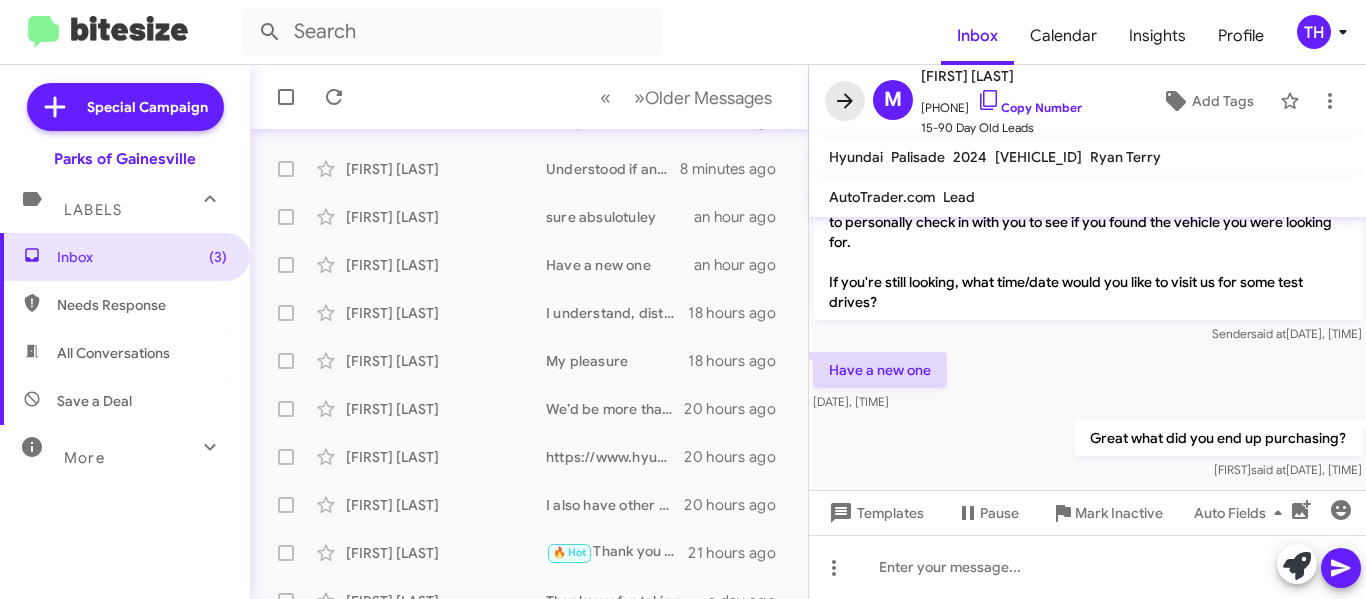 click 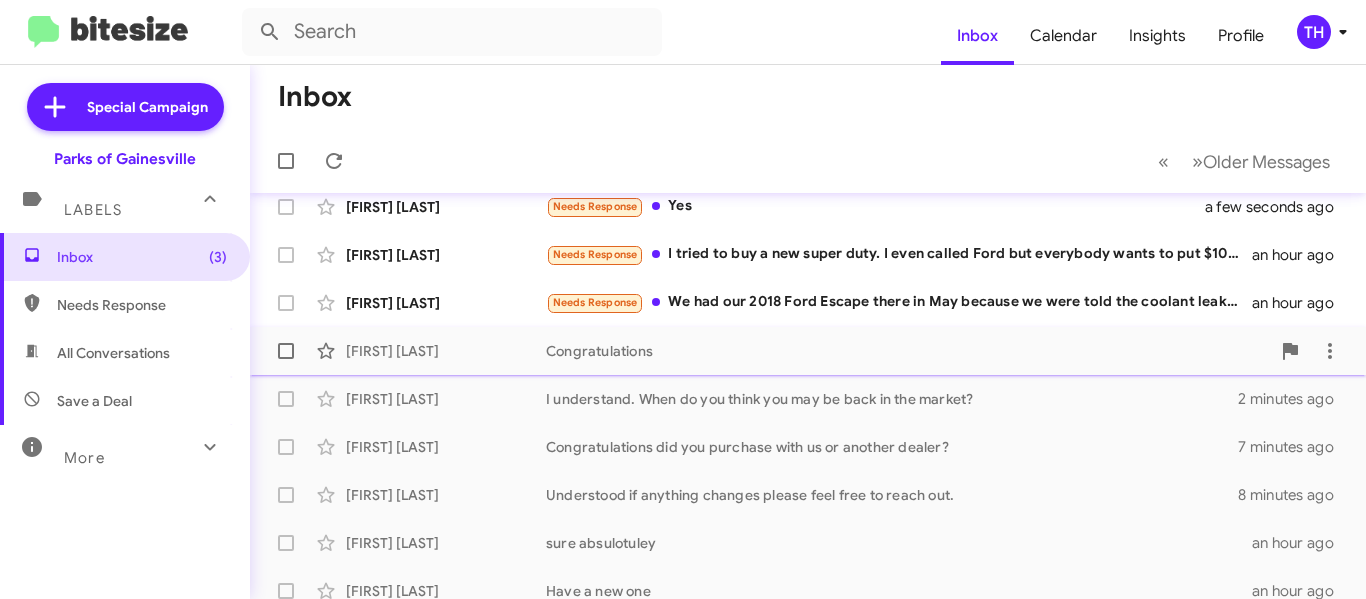 scroll, scrollTop: 0, scrollLeft: 0, axis: both 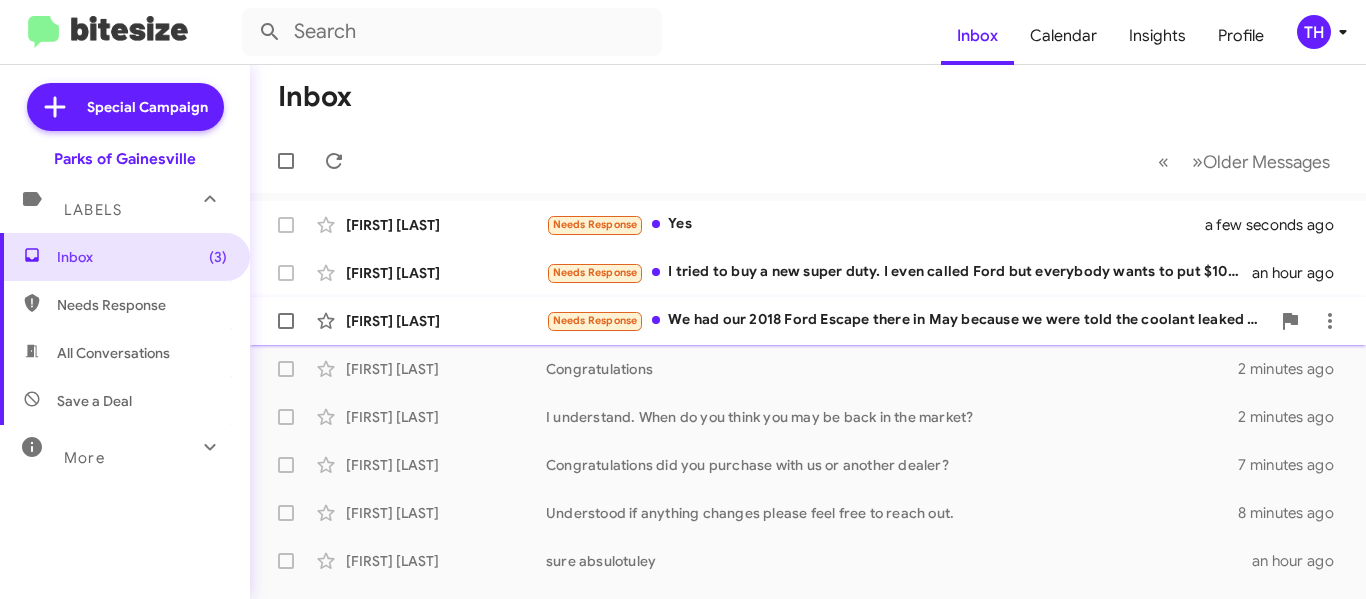 click on "Michelle Palmer Needs Response We had our 2018 Ford Escape there in May because we were told the coolant leaked into the engine issue and needed a new engine. We're still upside down on our loan $7000 -we still don't know what to do. Unless you have some kind of plan where Ford will help us pay off our car and get a new or used one without having $600/month payments, we're open to hearing. an hour ago" 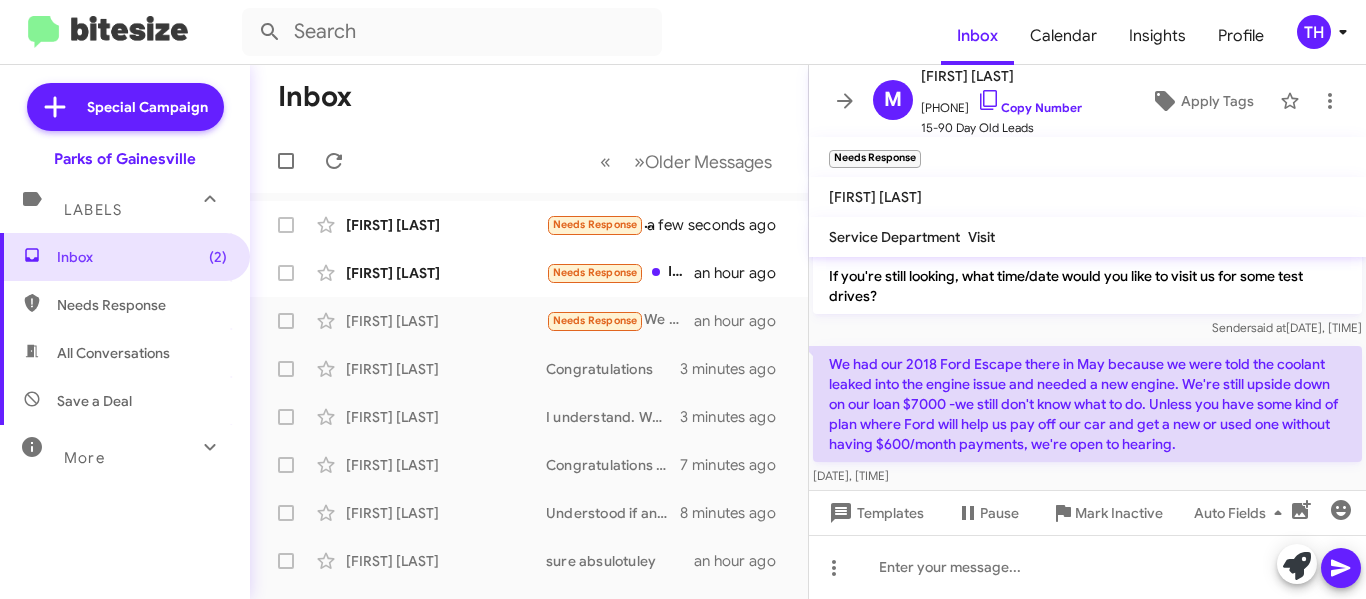 scroll, scrollTop: 191, scrollLeft: 0, axis: vertical 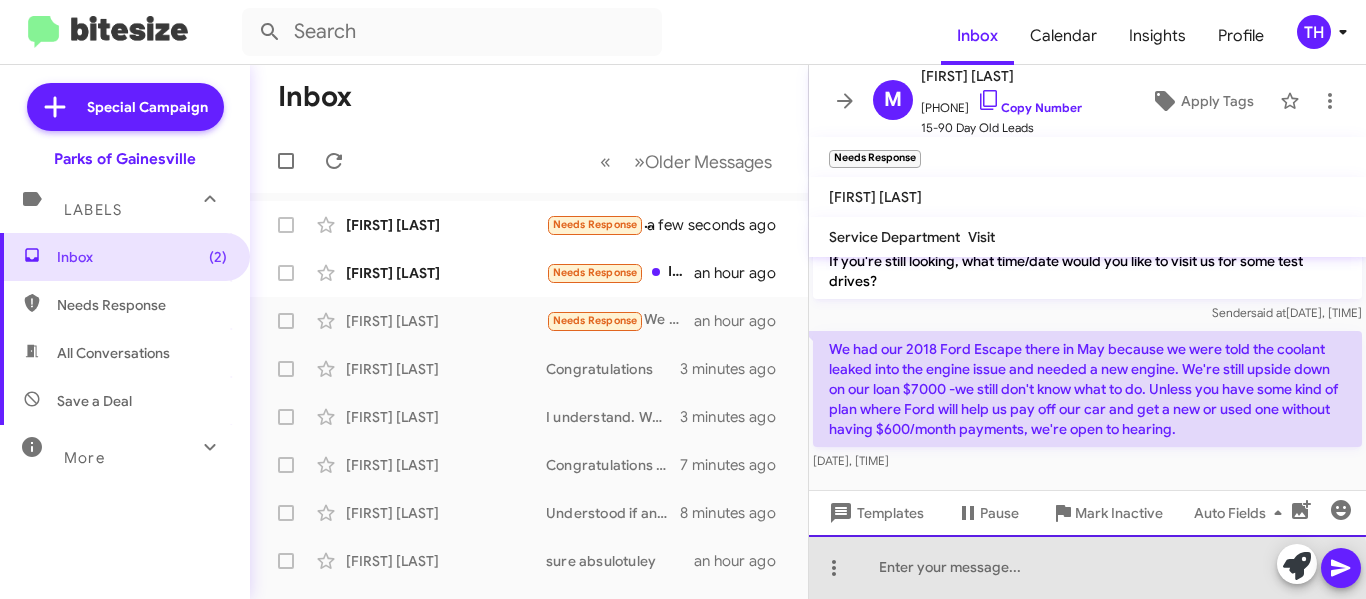 click 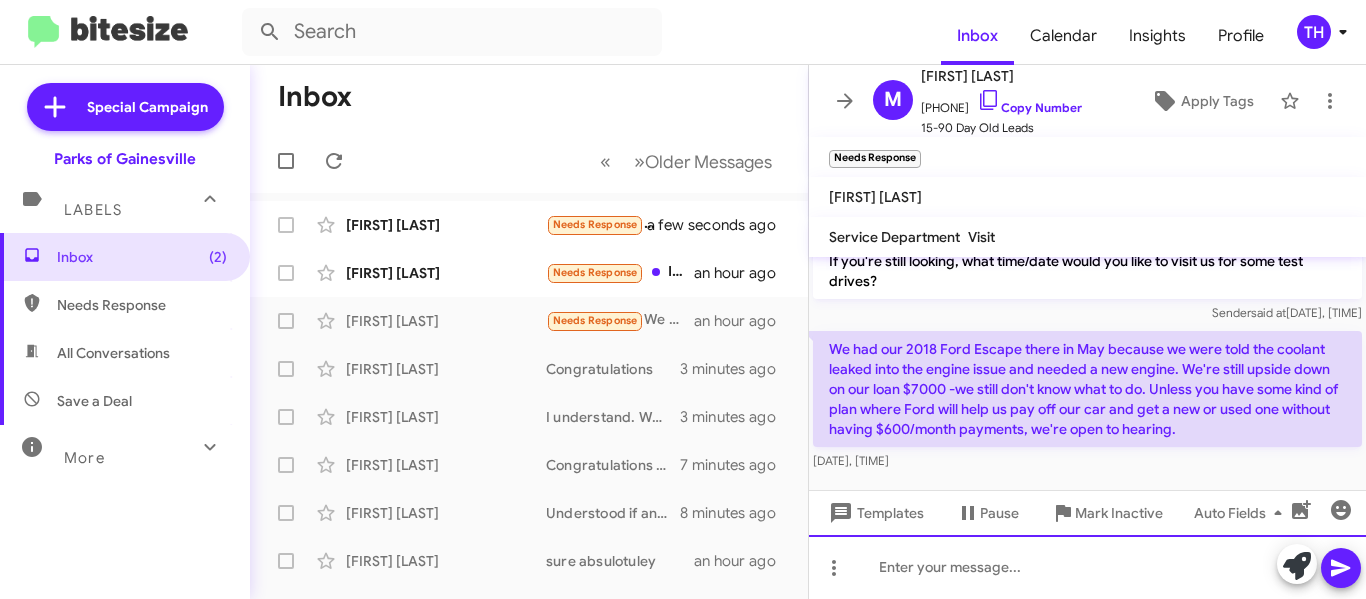 type 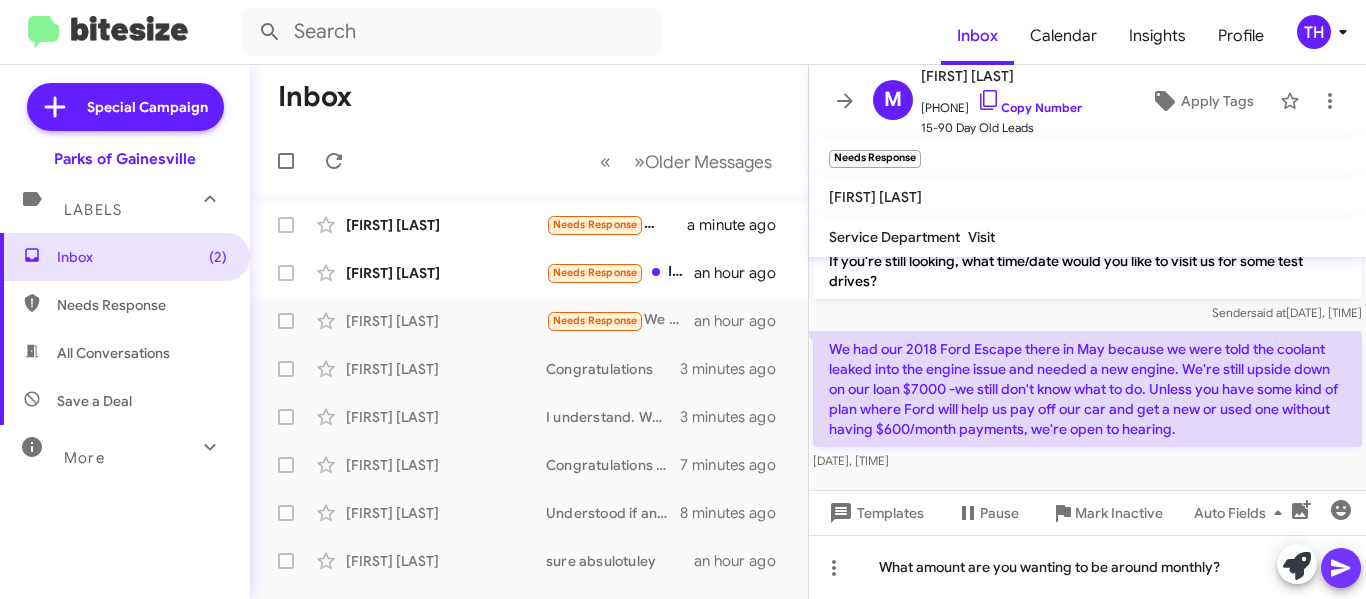 click 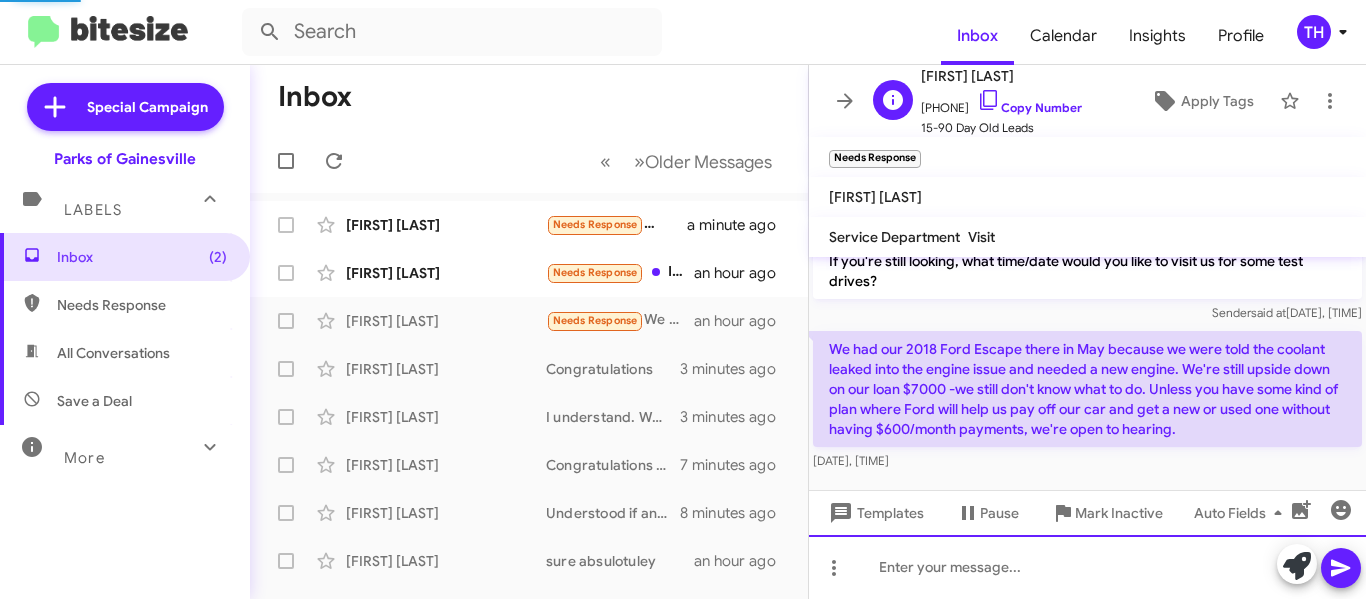 scroll, scrollTop: 0, scrollLeft: 0, axis: both 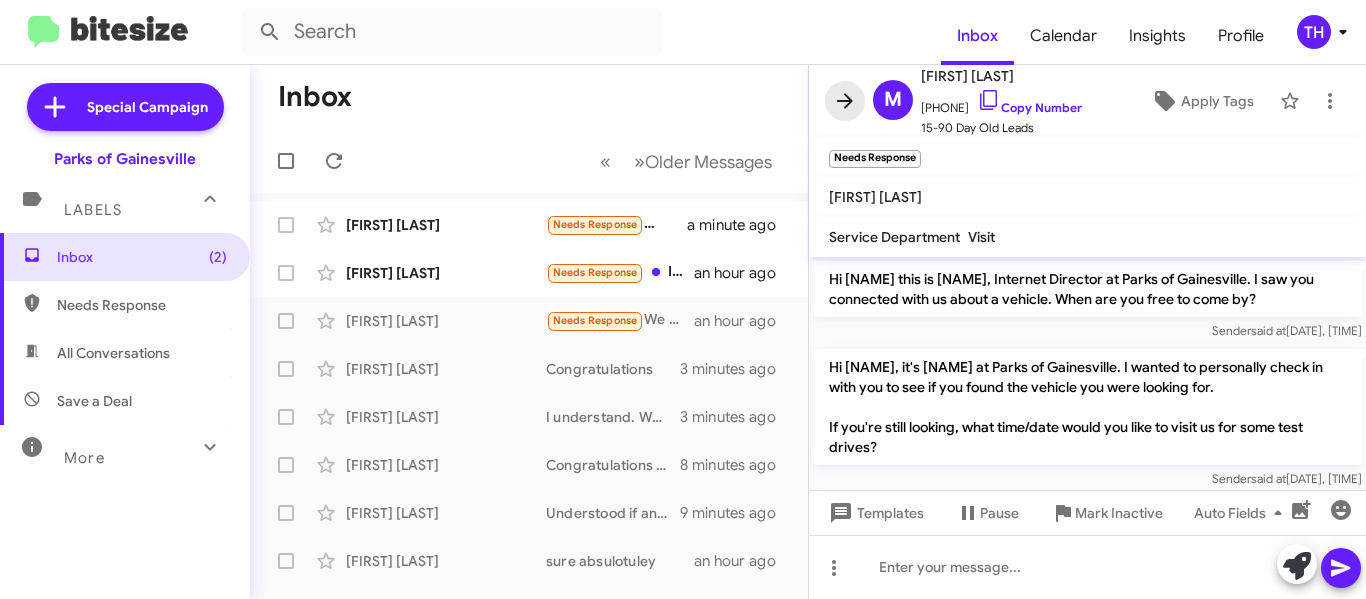 click 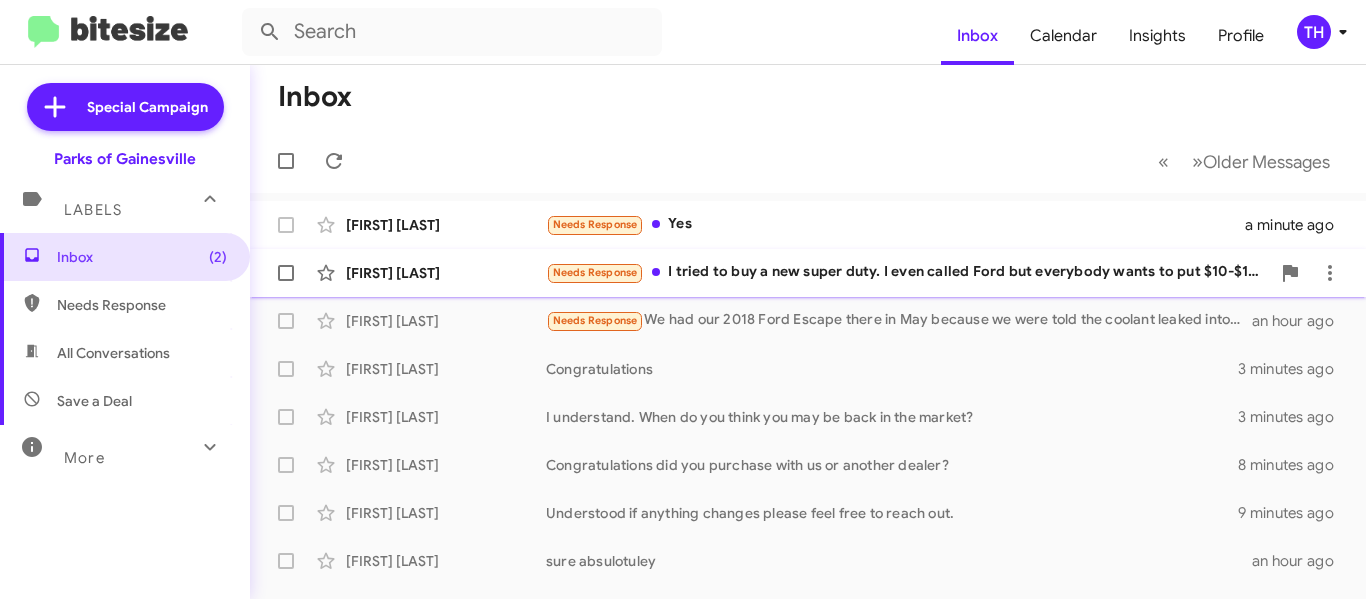 click on "[FIRST] [LAST]" 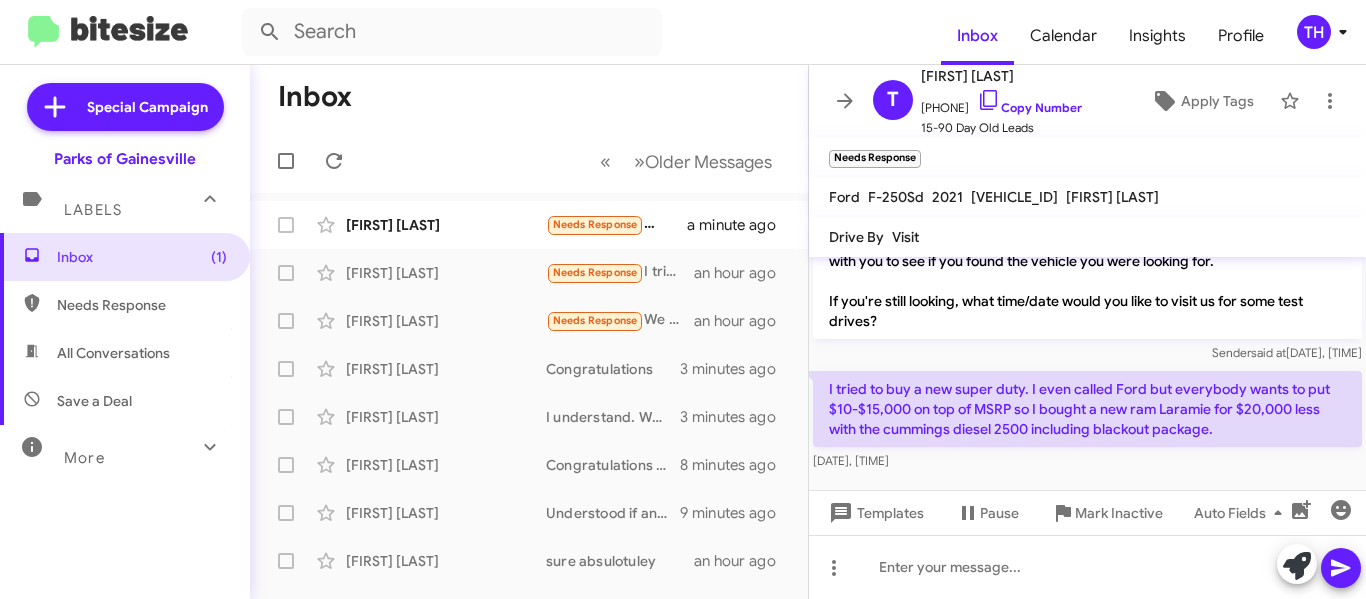 scroll, scrollTop: 131, scrollLeft: 0, axis: vertical 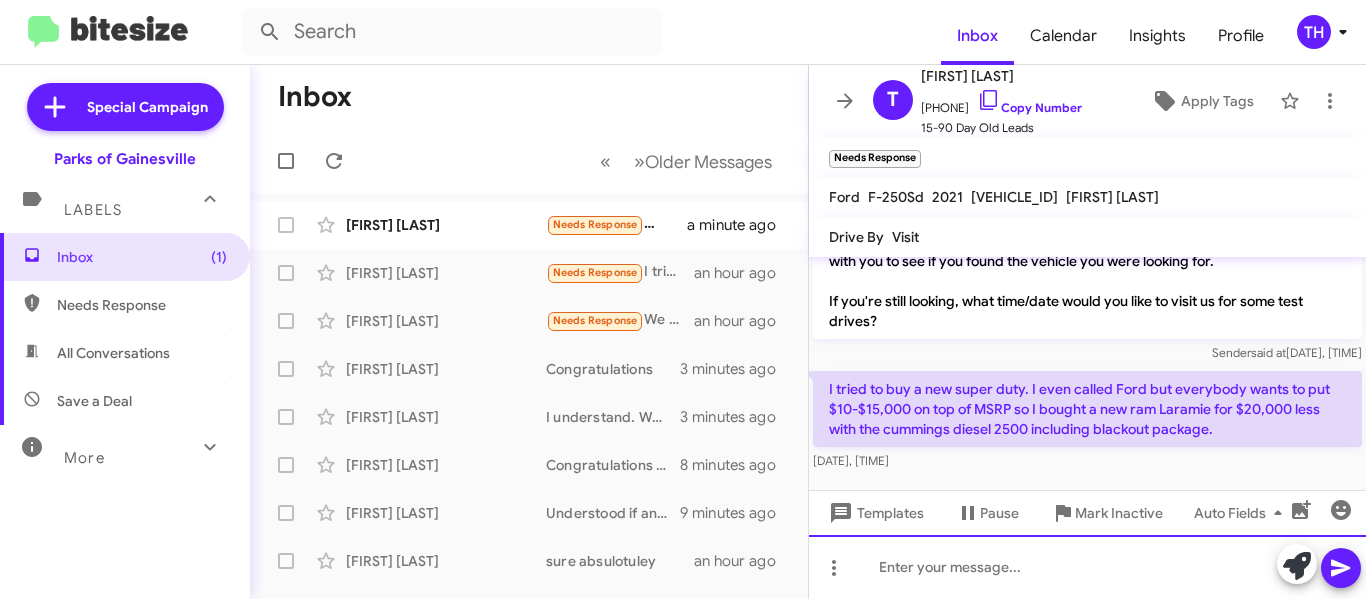 click 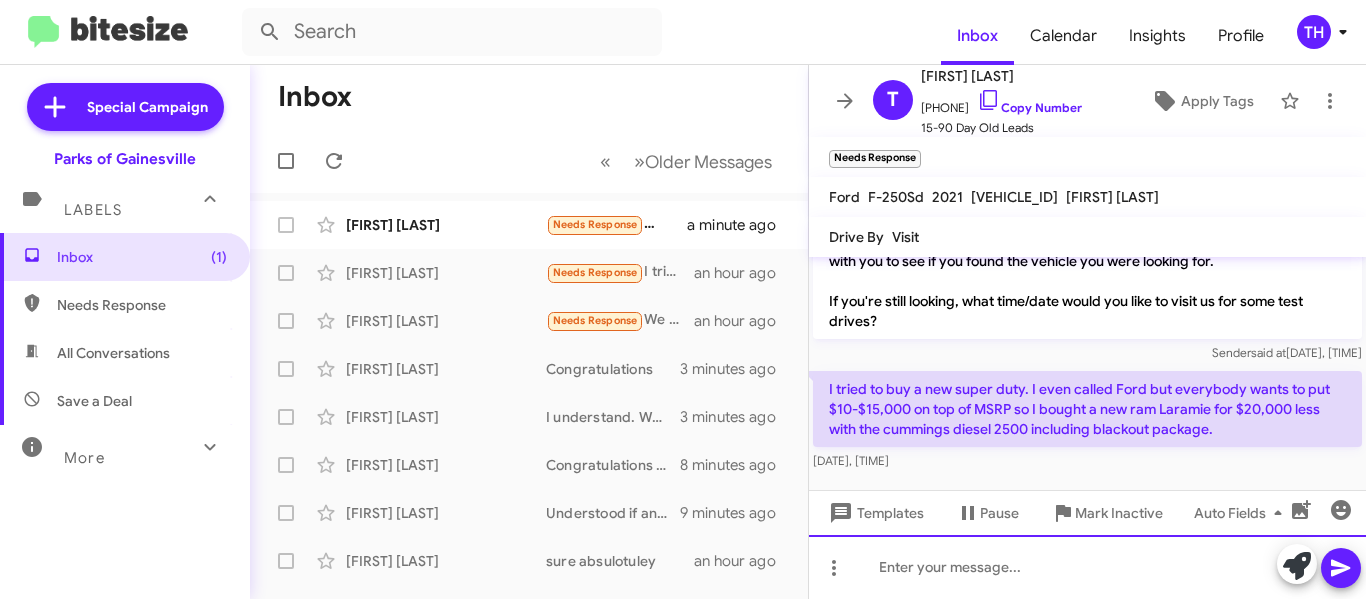 type 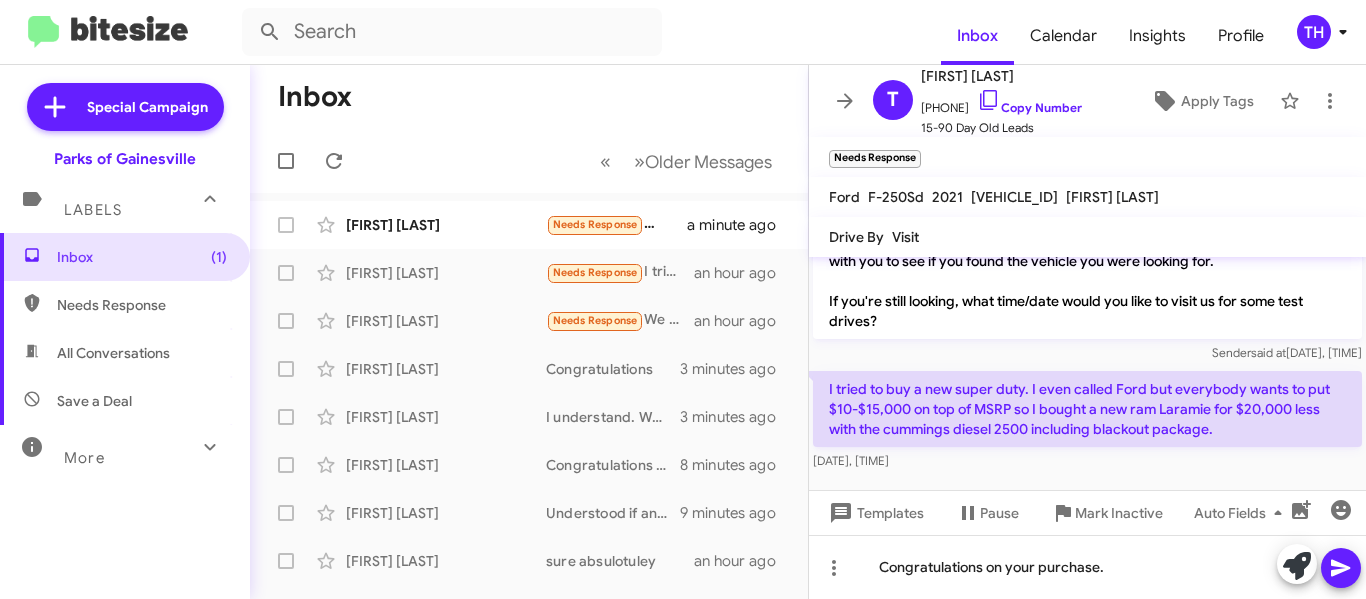 click 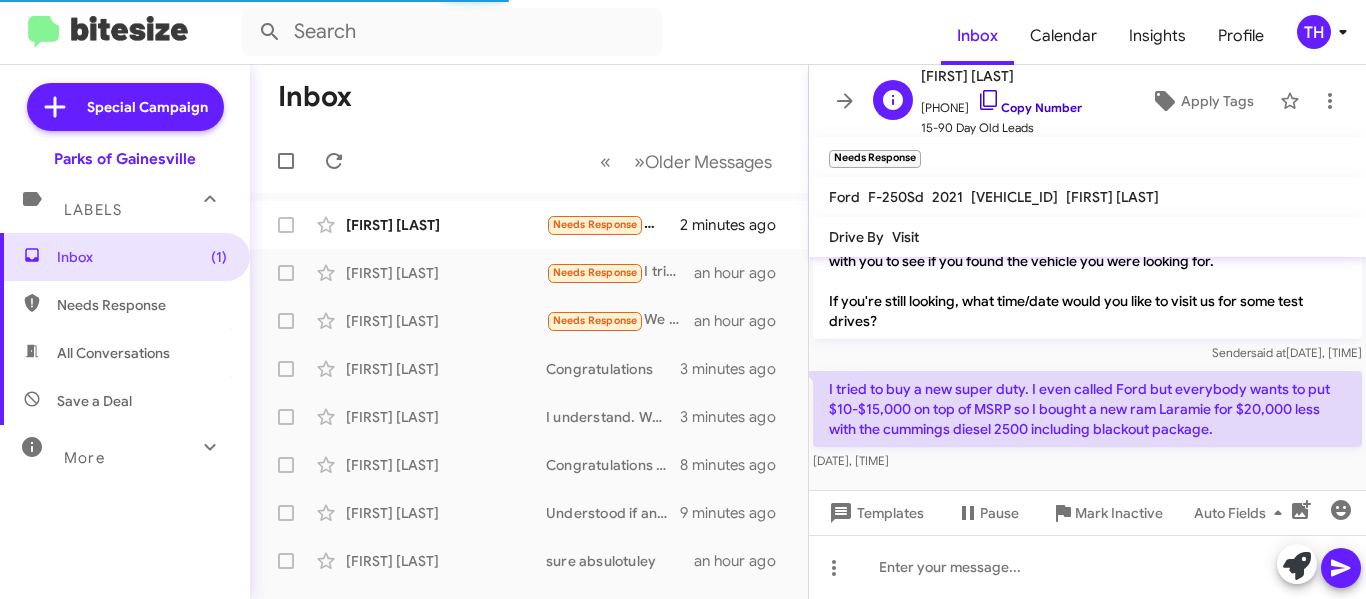 click 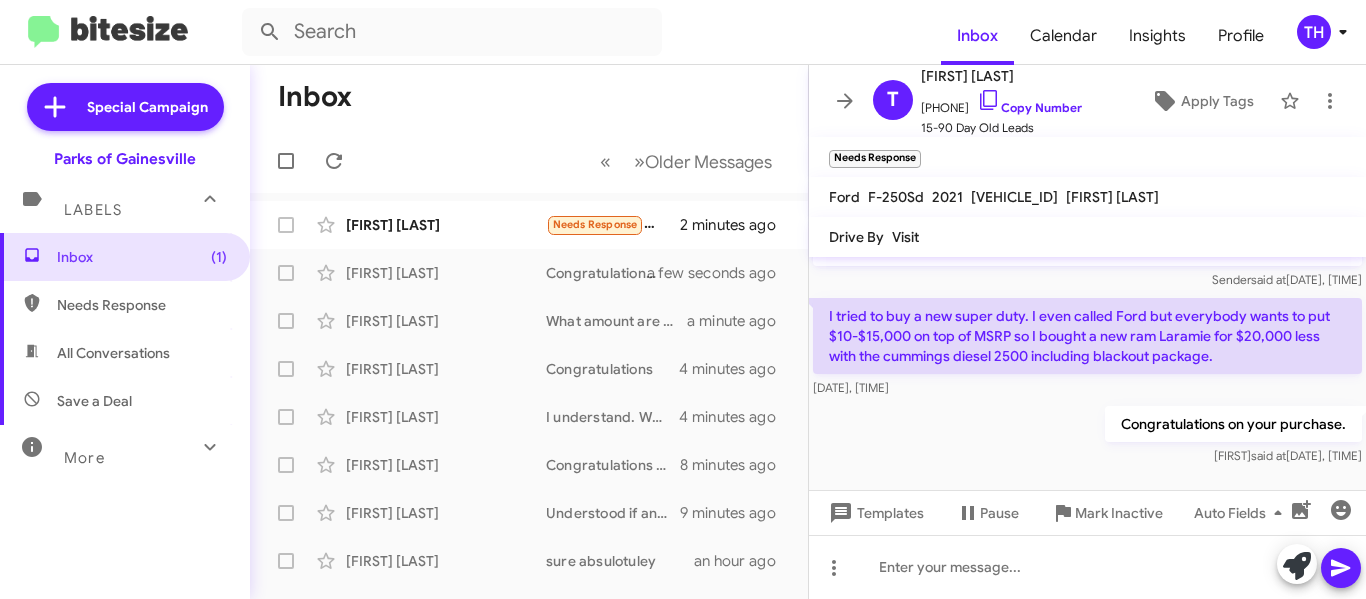 scroll, scrollTop: 205, scrollLeft: 0, axis: vertical 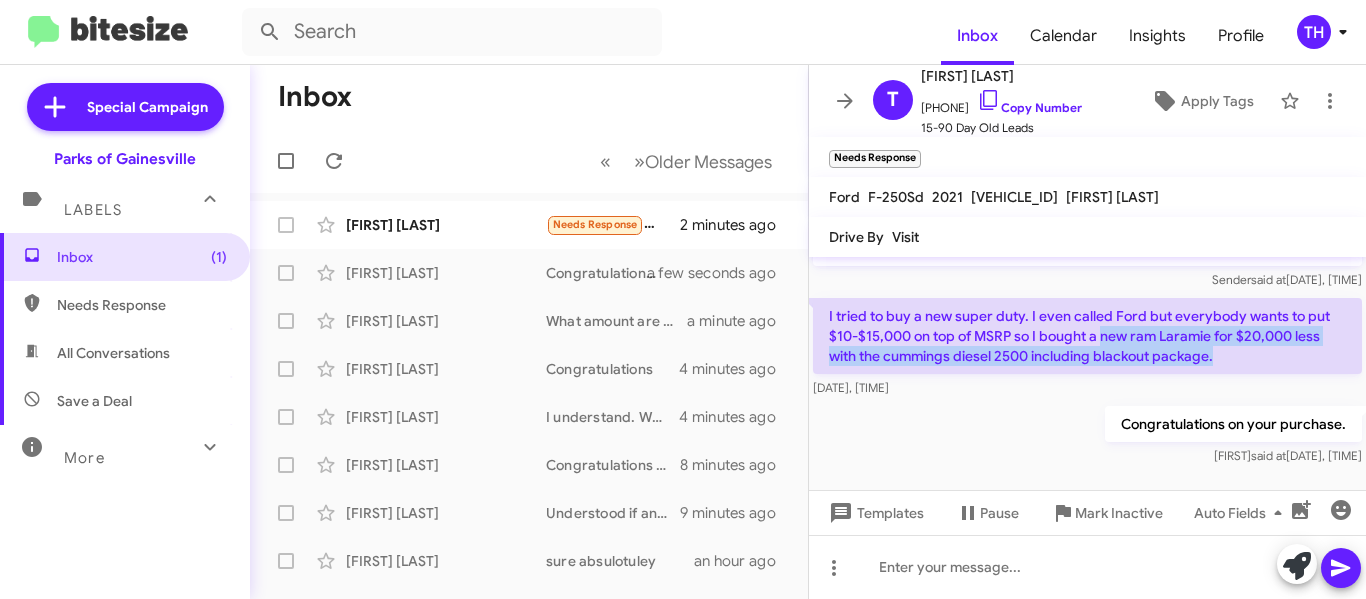 drag, startPoint x: 1104, startPoint y: 334, endPoint x: 1227, endPoint y: 355, distance: 124.77981 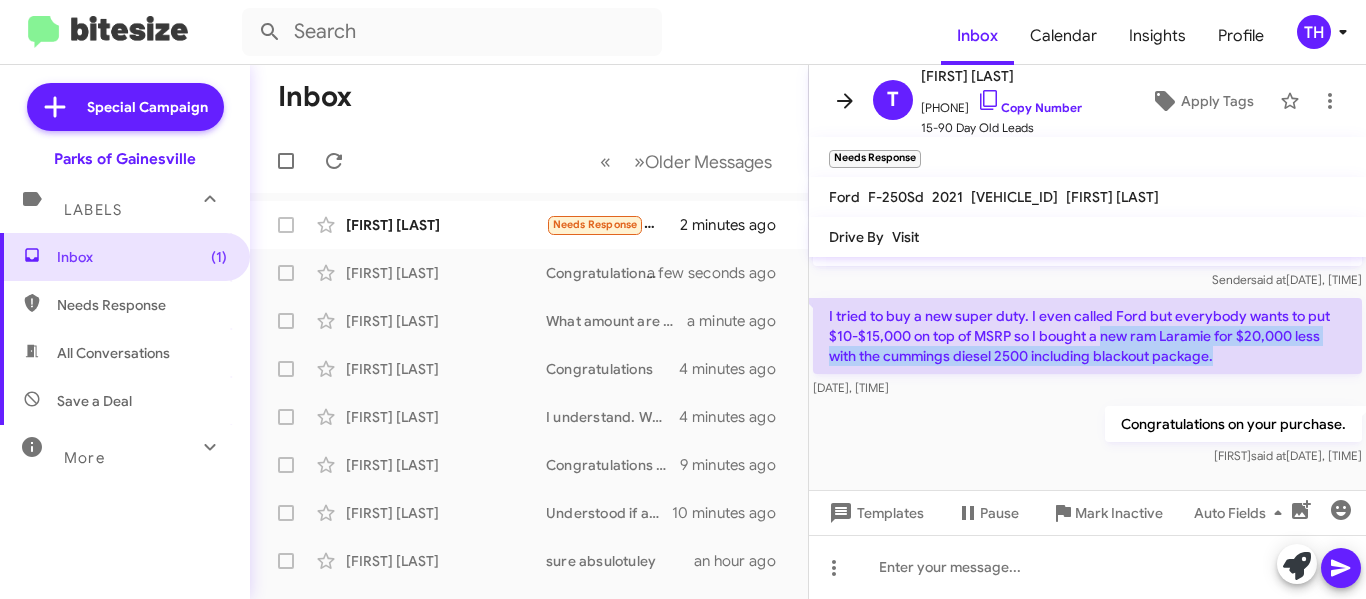 click 